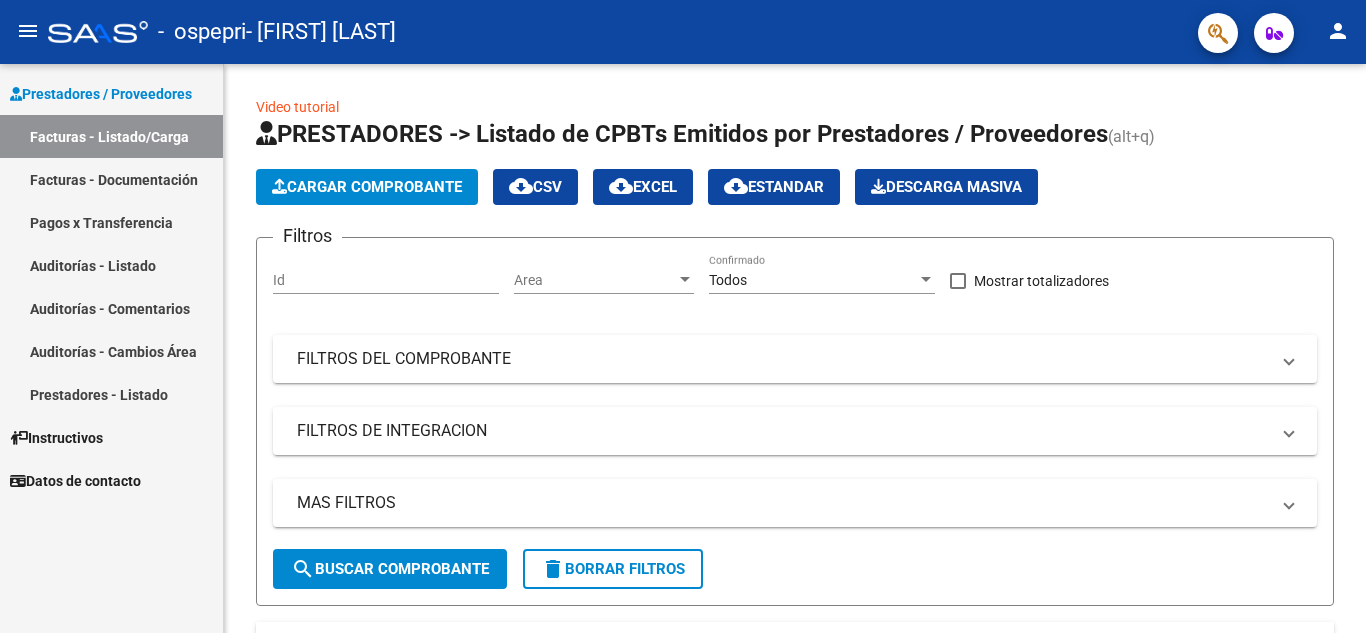 scroll, scrollTop: 0, scrollLeft: 0, axis: both 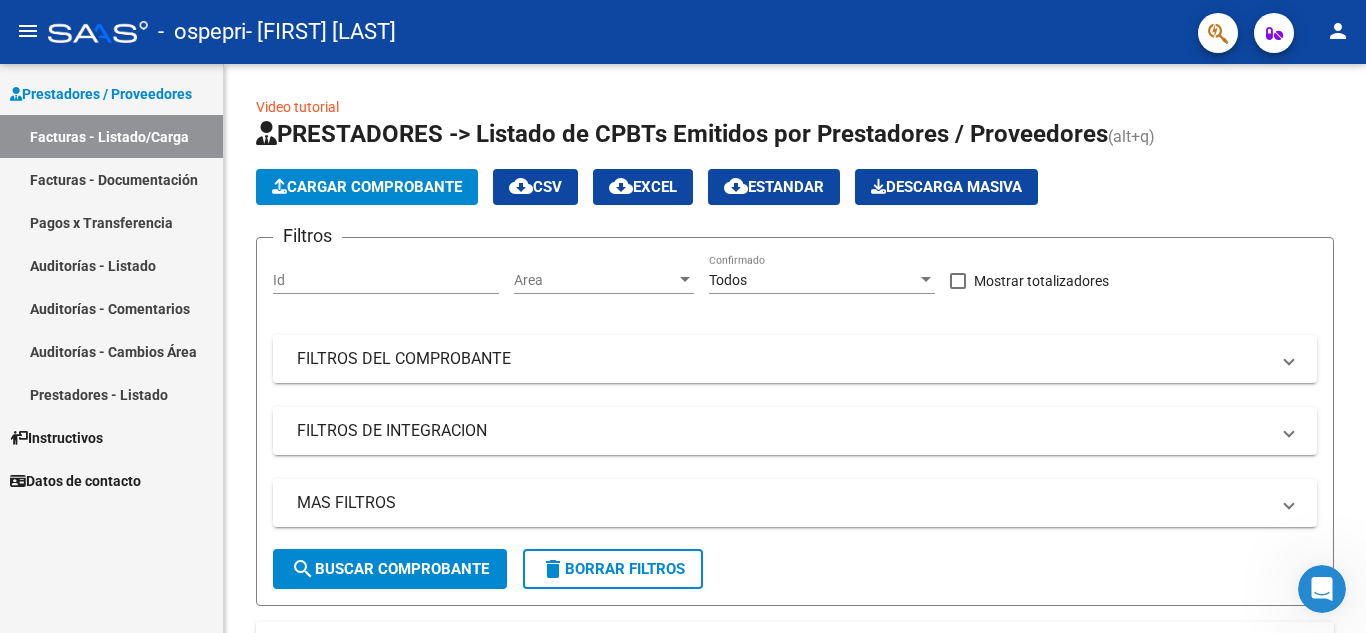click on "person" 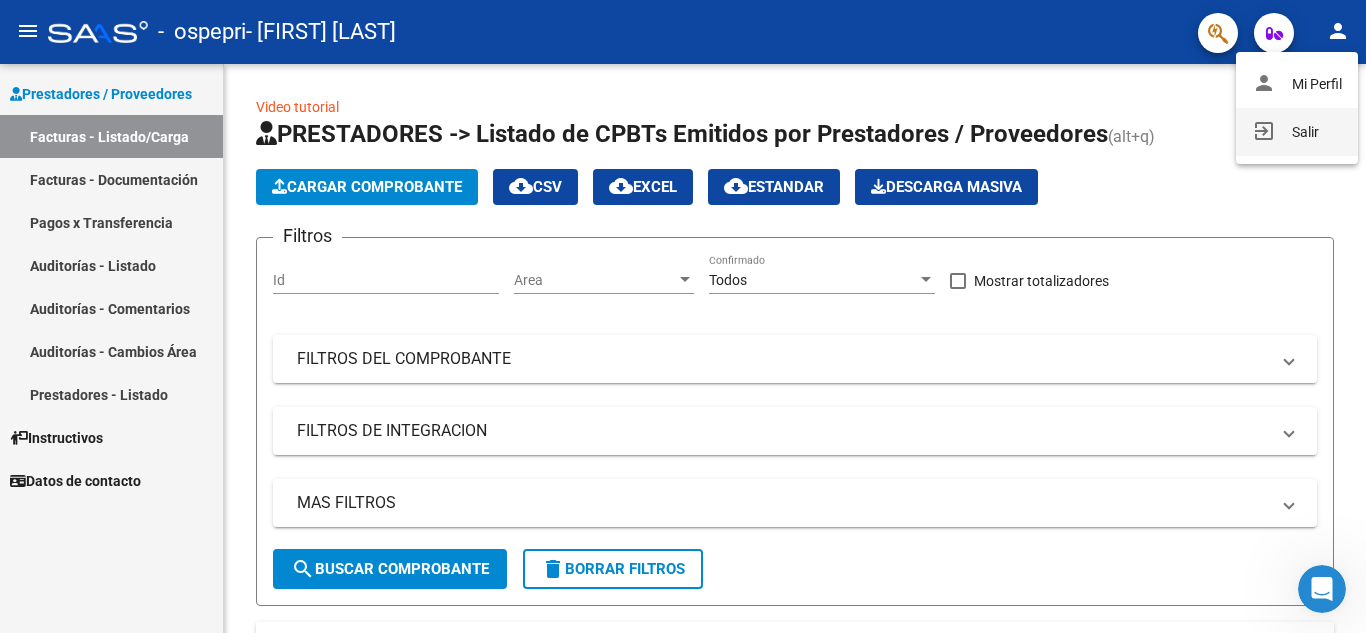 click on "exit_to_app  Salir" at bounding box center [1297, 132] 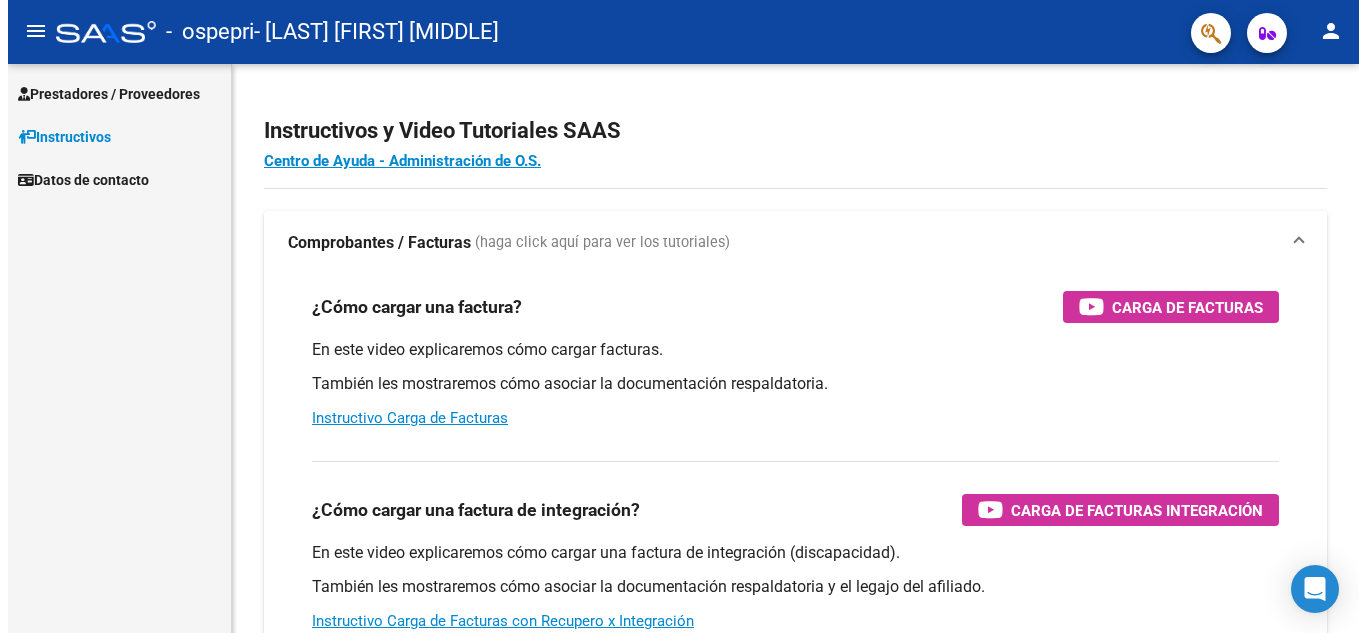 scroll, scrollTop: 0, scrollLeft: 0, axis: both 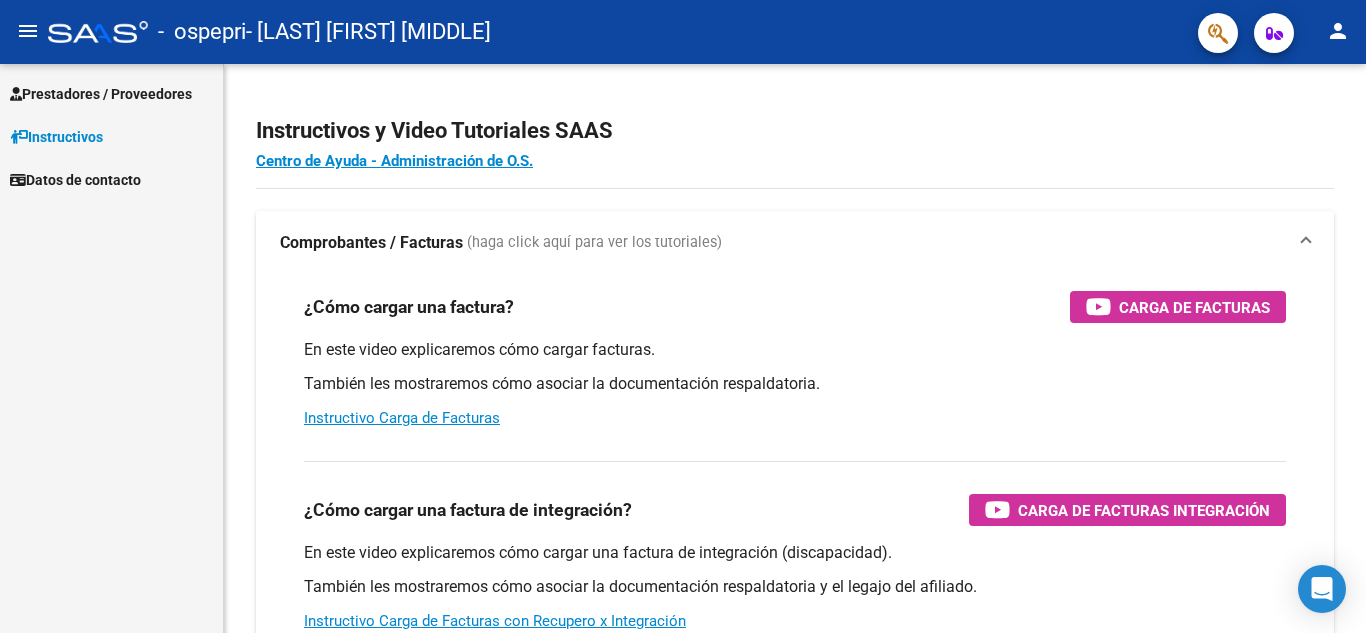 click on "Prestadores / Proveedores" at bounding box center [101, 94] 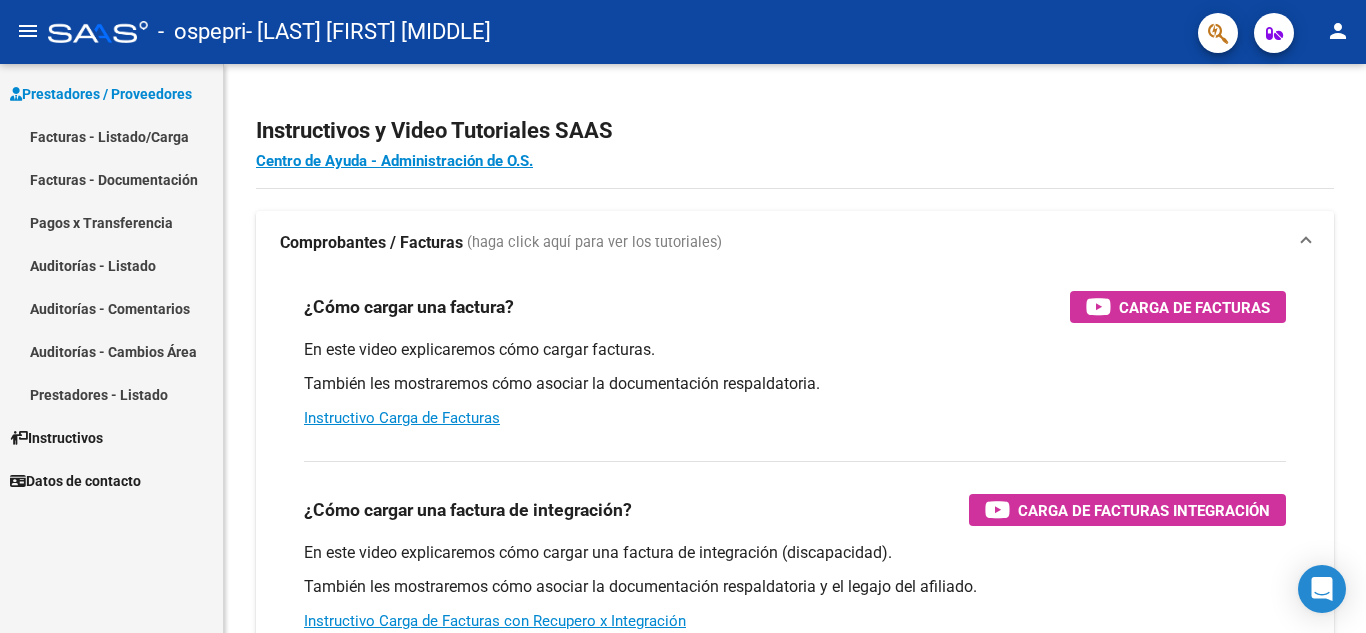 click on "Facturas - Listado/Carga" at bounding box center (111, 136) 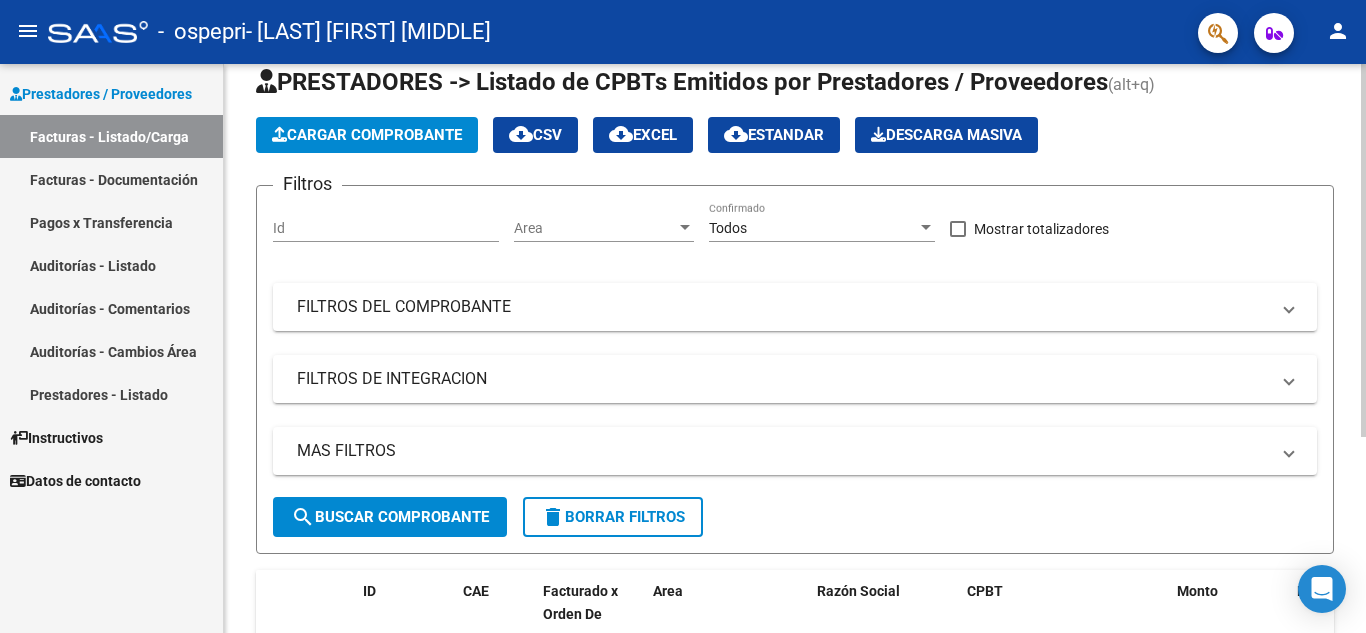 scroll, scrollTop: 299, scrollLeft: 0, axis: vertical 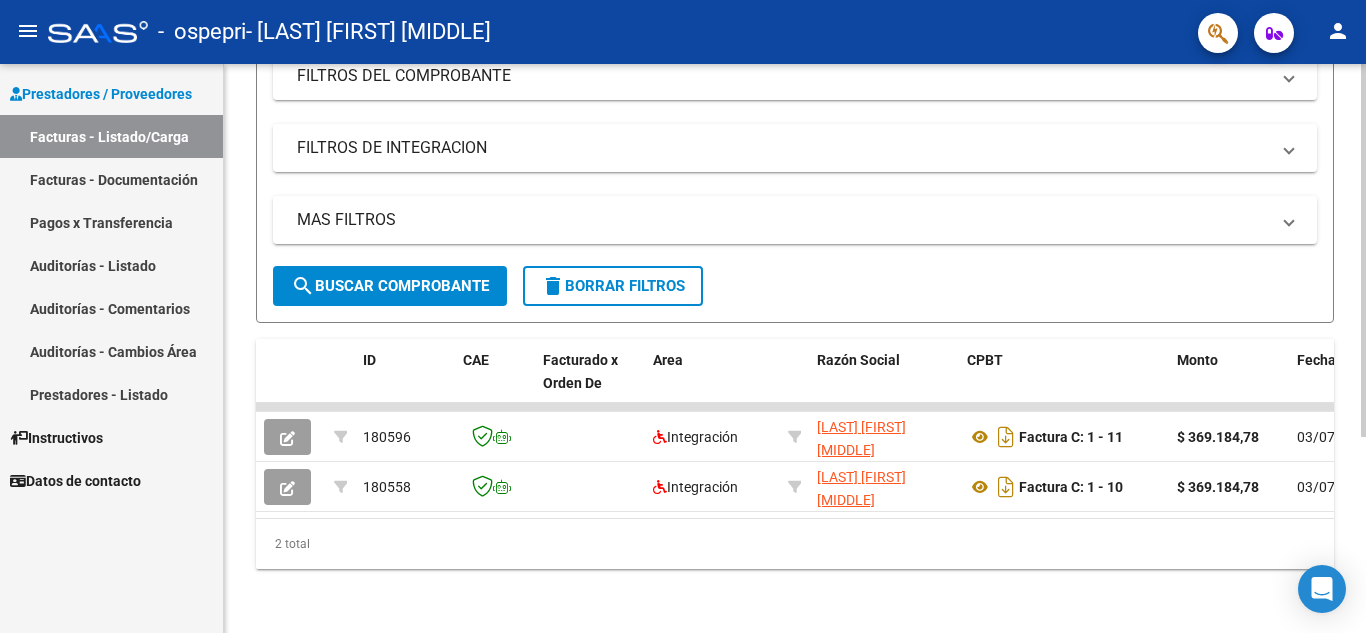 click 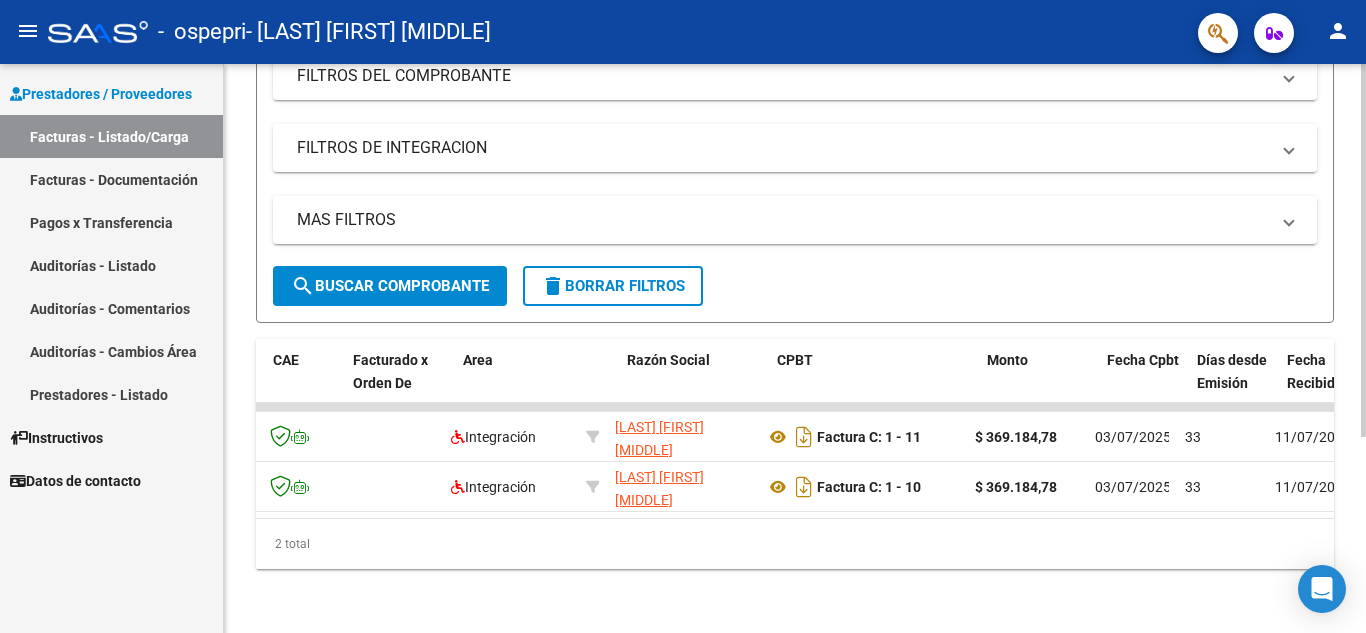 scroll, scrollTop: 0, scrollLeft: 0, axis: both 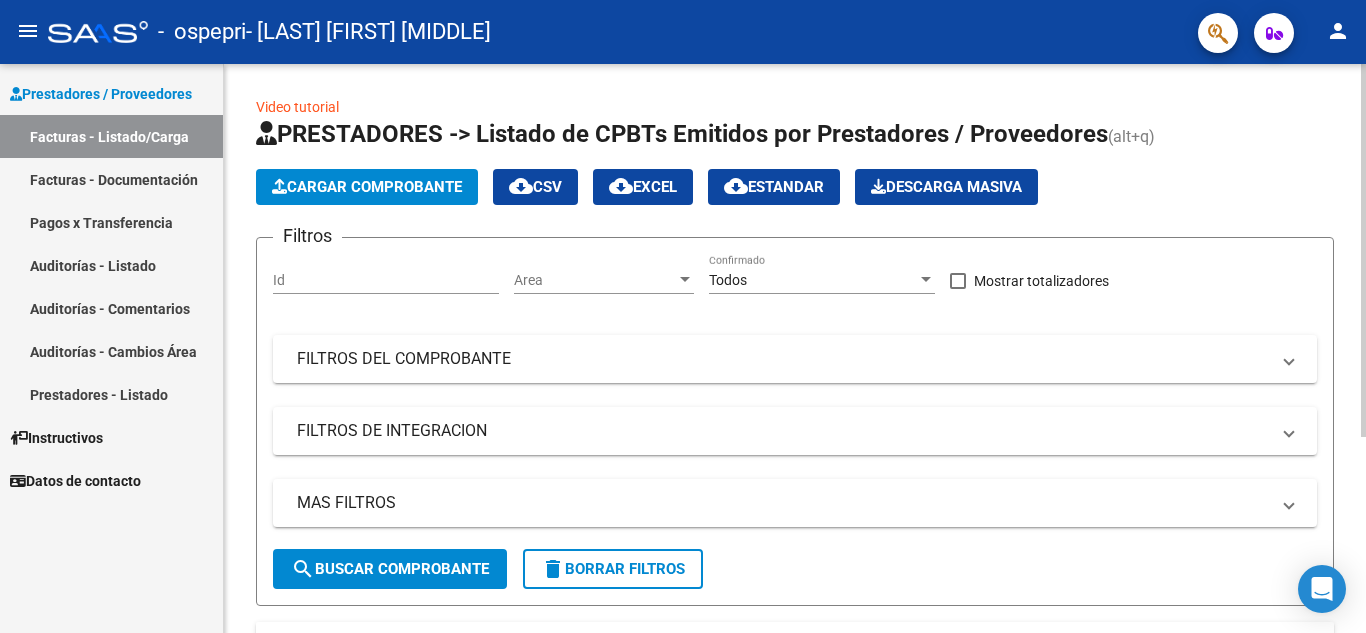 click on "Video tutorial   PRESTADORES -> Listado de CPBTs Emitidos por Prestadores / Proveedores (alt+q)   Cargar Comprobante
cloud_download  CSV  cloud_download  EXCEL  cloud_download  Estandar   Descarga Masiva
Filtros Id Area Area Todos Confirmado   Mostrar totalizadores   FILTROS DEL COMPROBANTE  Comprobante Tipo Comprobante Tipo Start date – End date Fec. Comprobante Desde / Hasta Días Emisión Desde(cant. días) Días Emisión Hasta(cant. días) CUIT / Razón Social Pto. Venta Nro. Comprobante Código SSS CAE Válido CAE Válido Todos Cargado Módulo Hosp. Todos Tiene facturacion Apócrifa Hospital Refes  FILTROS DE INTEGRACION  Período De Prestación Campos del Archivo de Rendición Devuelto x SSS (dr_envio) Todos Rendido x SSS (dr_envio) Tipo de Registro Tipo de Registro Período Presentación Período Presentación Campos del Legajo Asociado (preaprobación) Afiliado Legajo (cuil/nombre) Todos Solo facturas preaprobadas  MAS FILTROS  Todos Con Doc. Respaldatoria Todos Con Trazabilidad Todos – –" 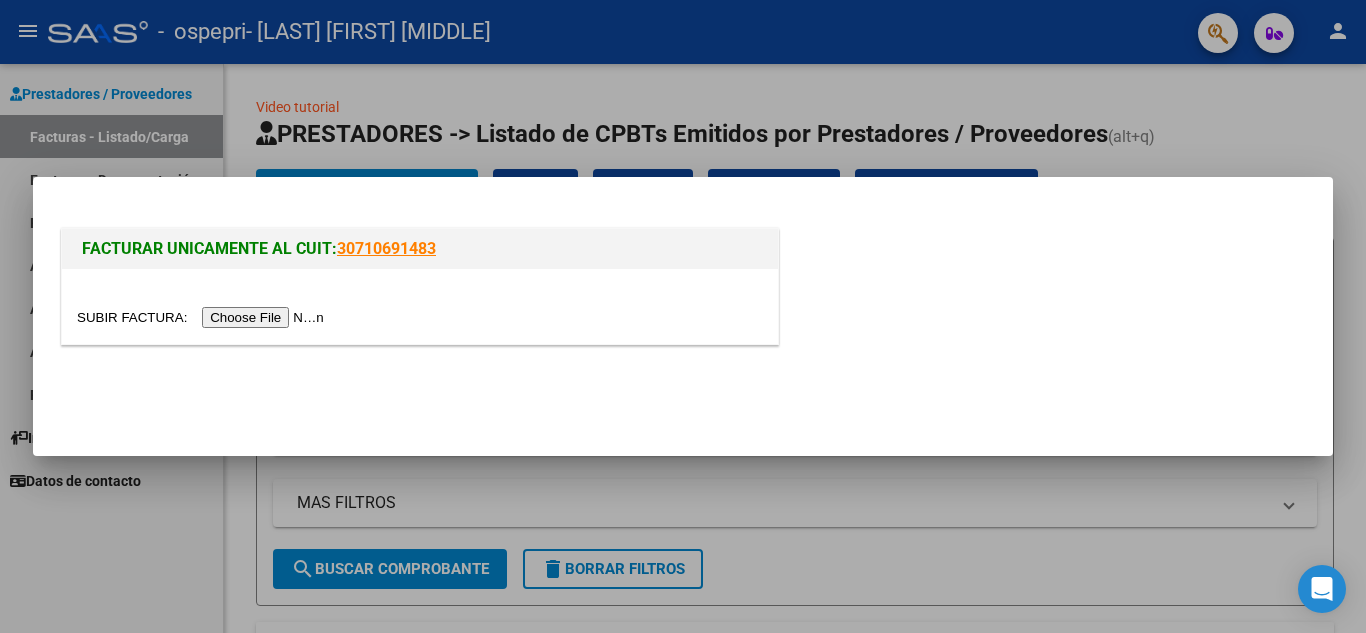 click at bounding box center [203, 317] 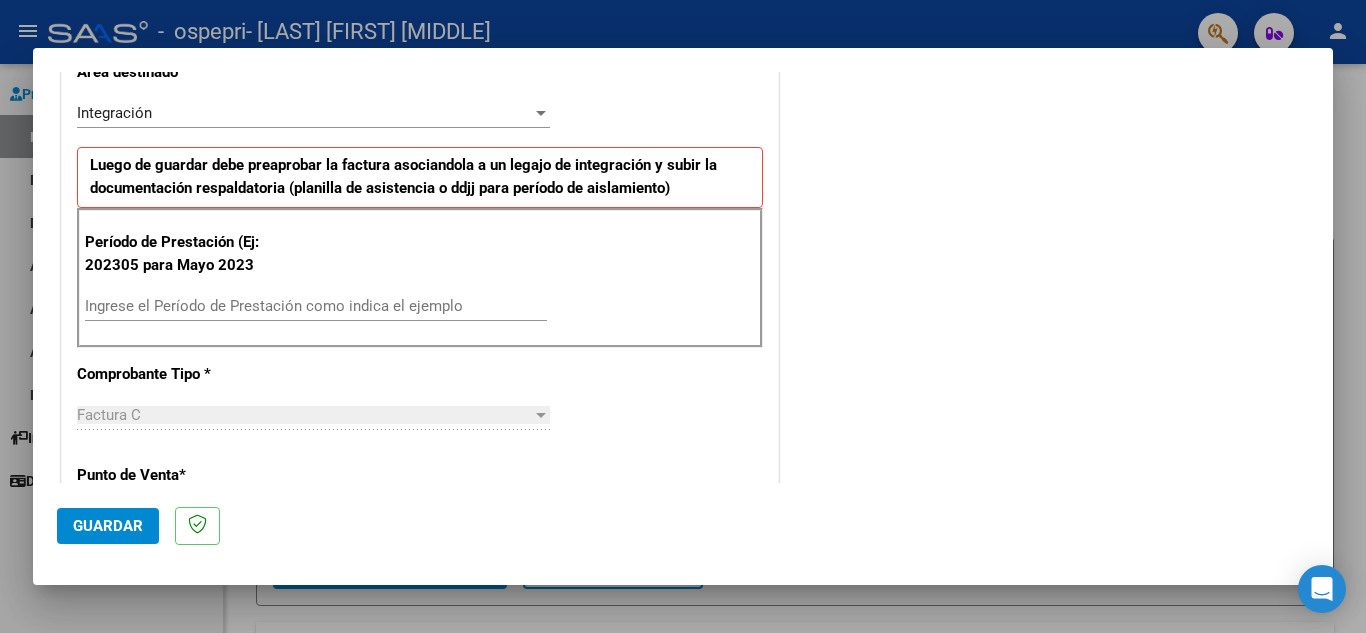 scroll, scrollTop: 454, scrollLeft: 0, axis: vertical 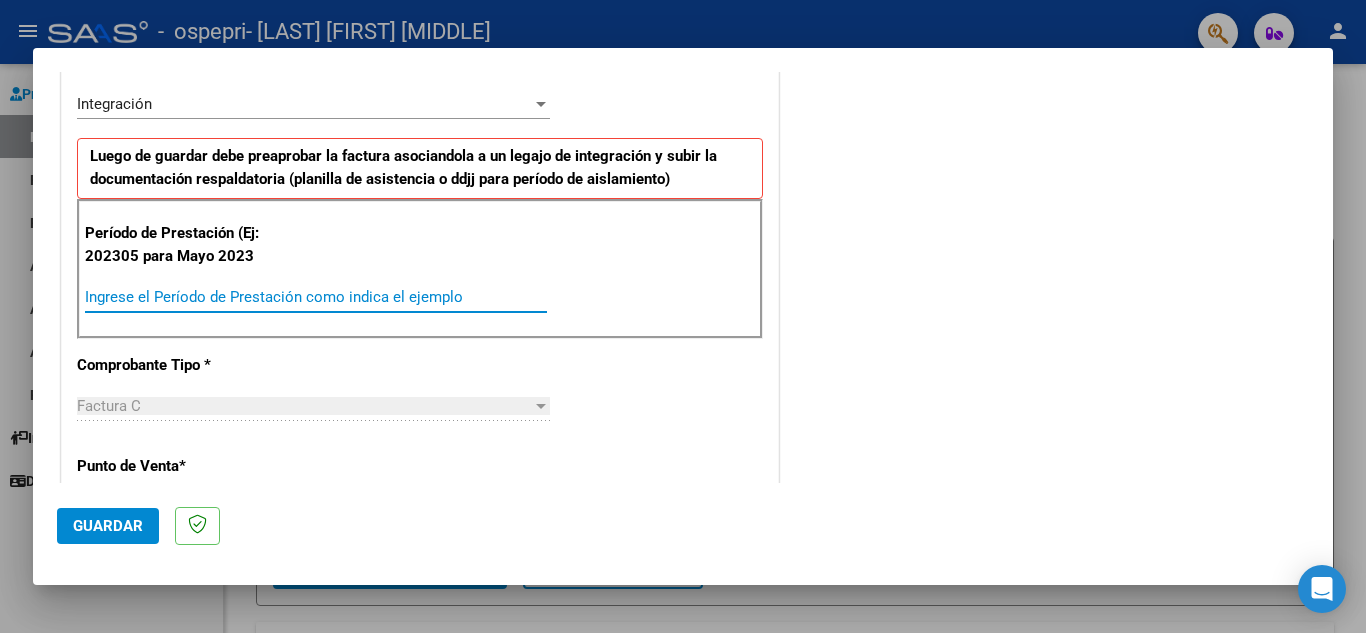 click on "Ingrese el Período de Prestación como indica el ejemplo" at bounding box center (316, 297) 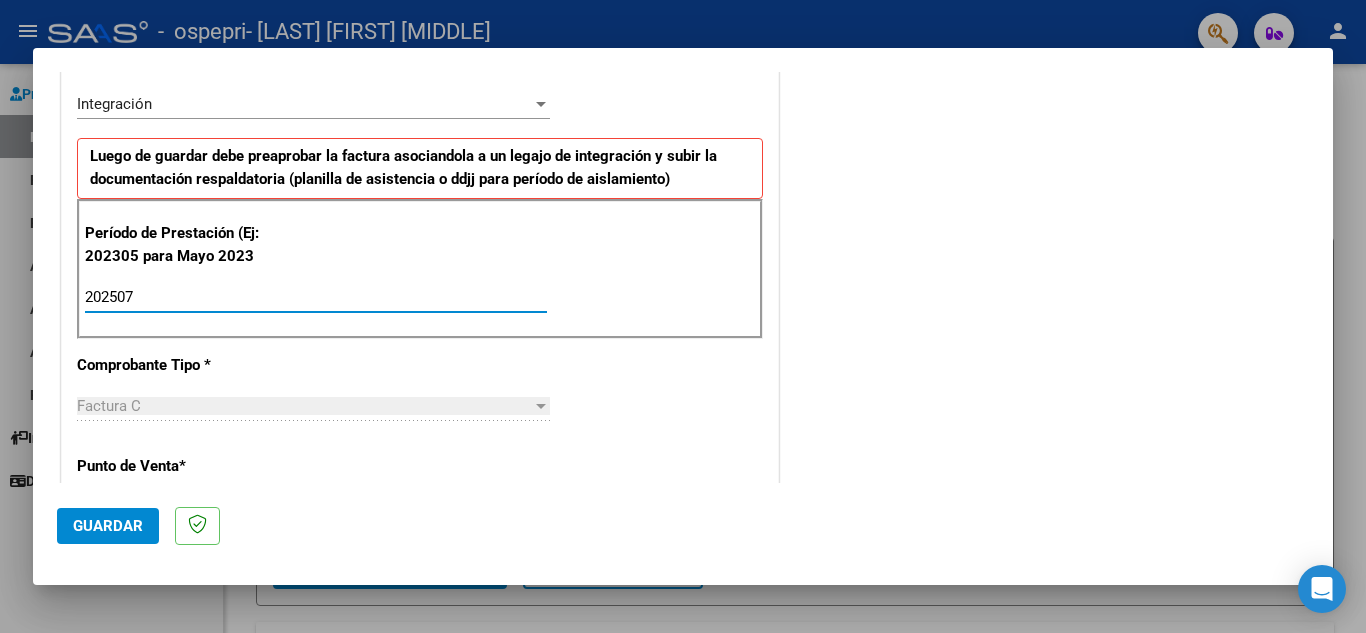 type on "202507" 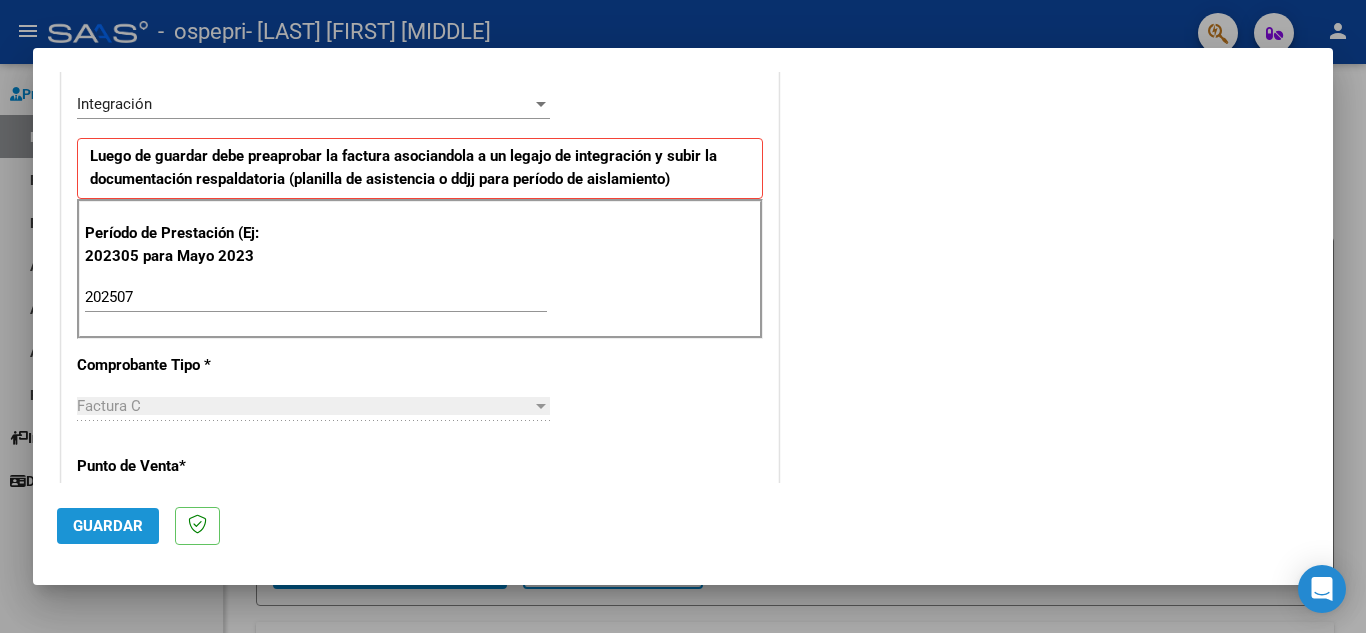click on "Guardar" 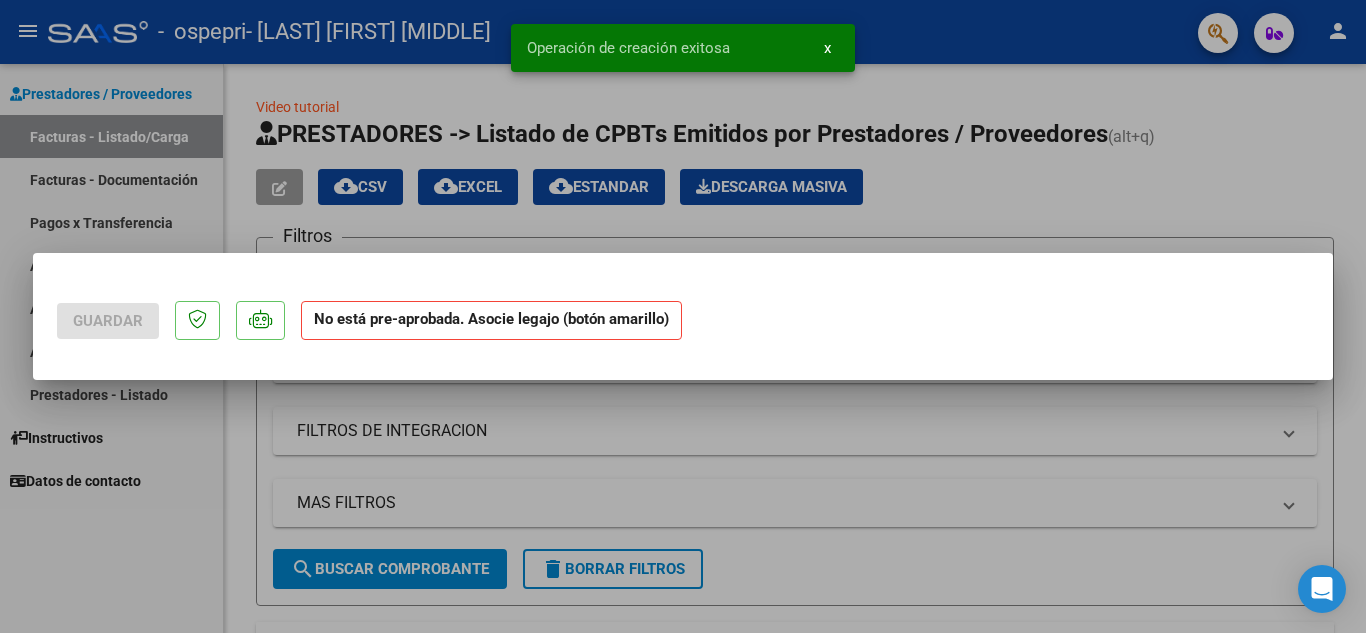 scroll, scrollTop: 0, scrollLeft: 0, axis: both 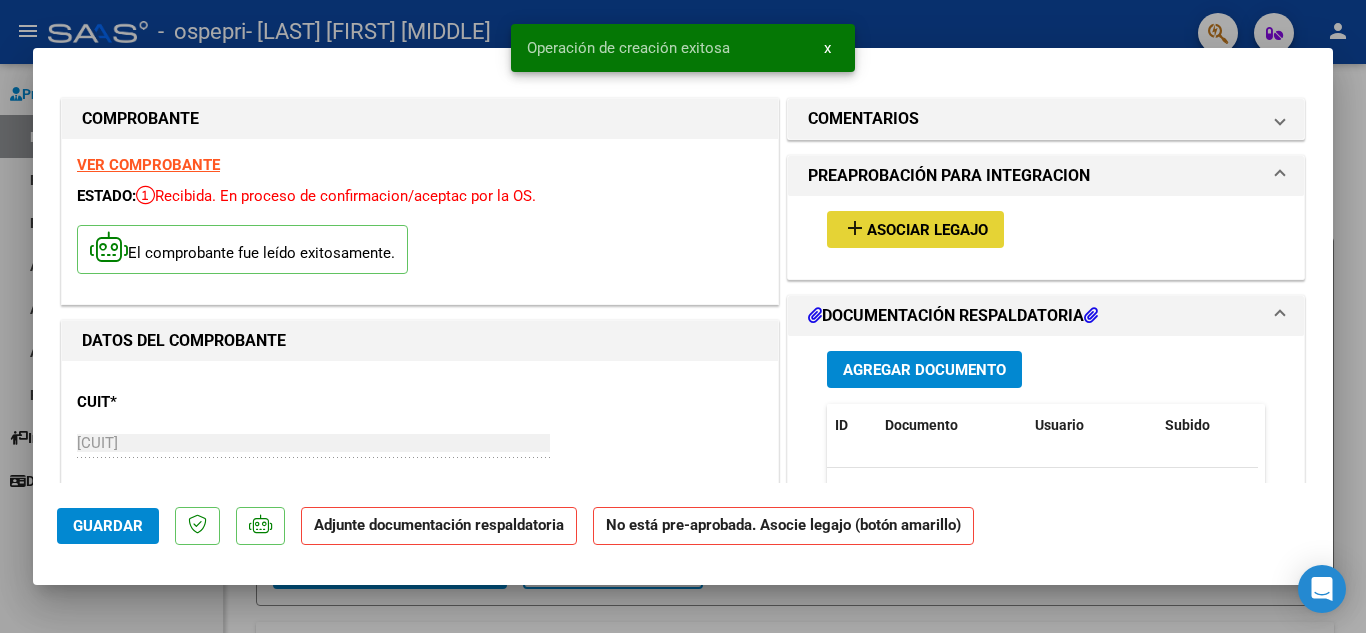 click on "Asociar Legajo" at bounding box center [927, 230] 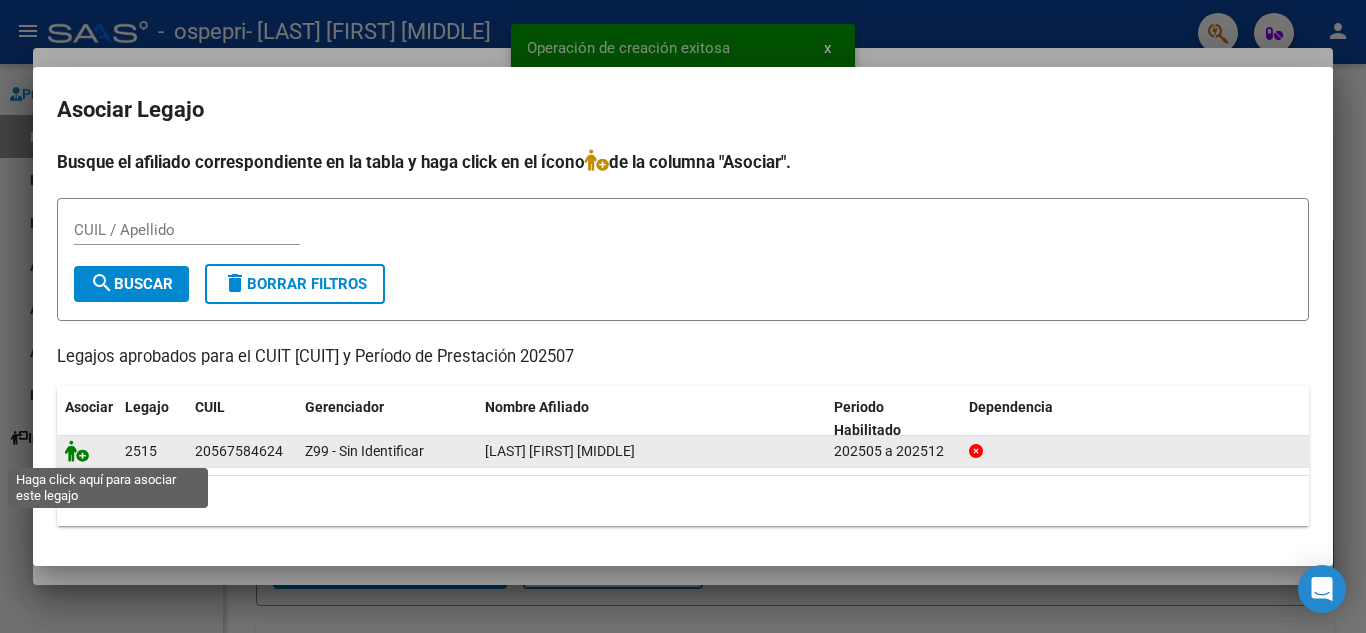 click 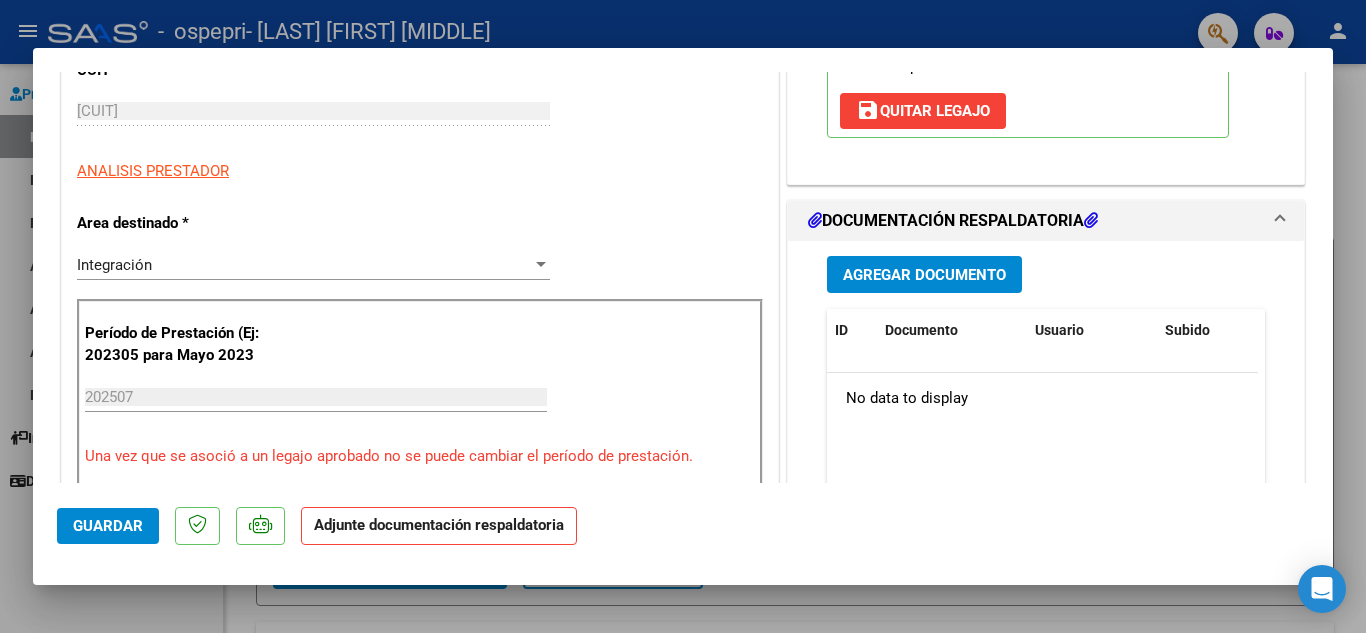 scroll, scrollTop: 439, scrollLeft: 0, axis: vertical 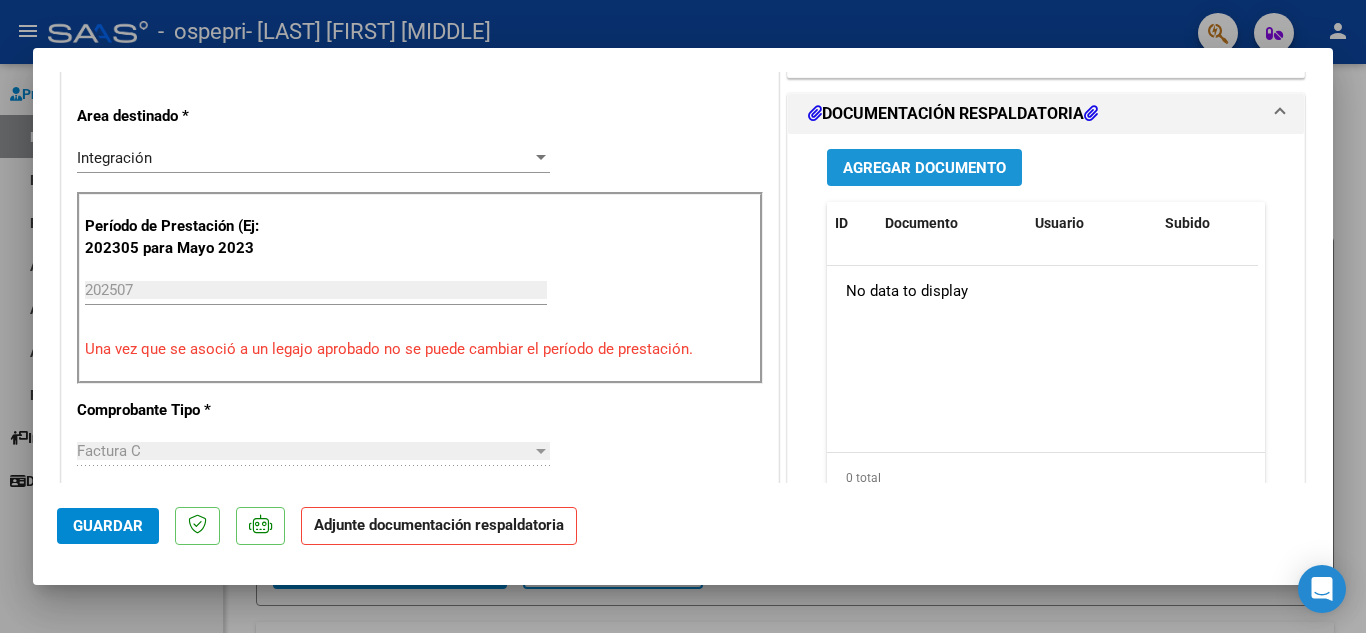 click on "Agregar Documento" at bounding box center [924, 167] 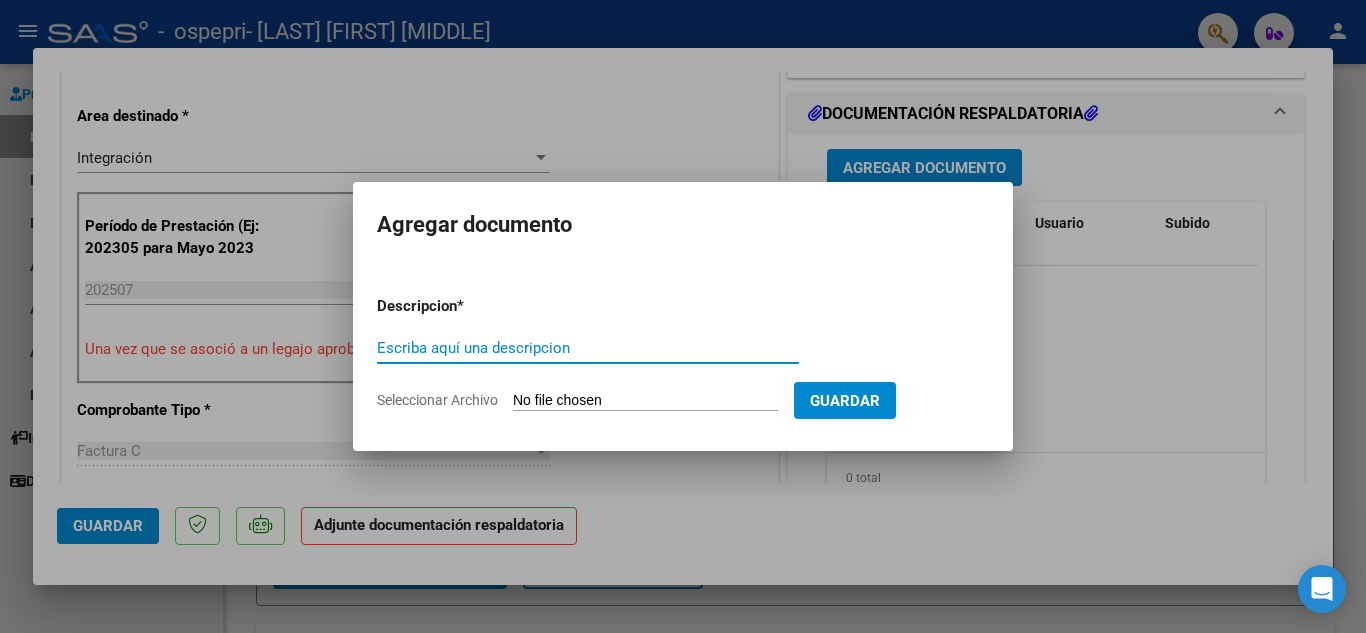 click on "Escriba aquí una descripcion" at bounding box center [588, 348] 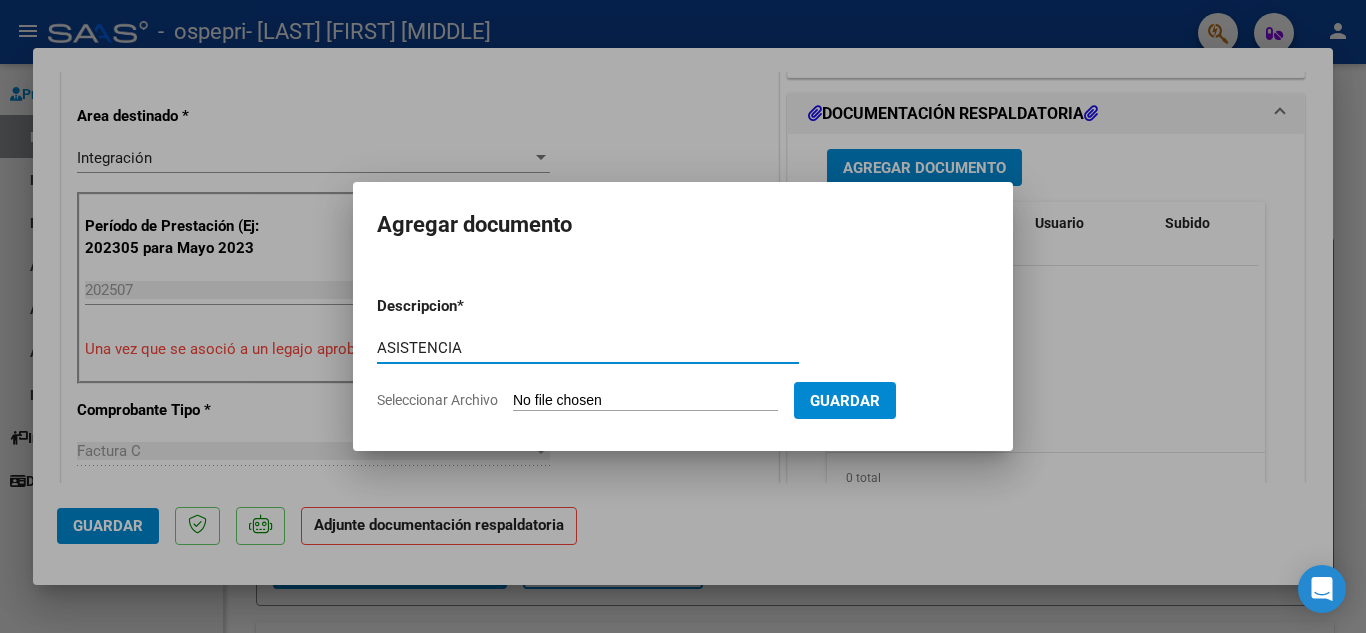 type on "ASISTENCIA" 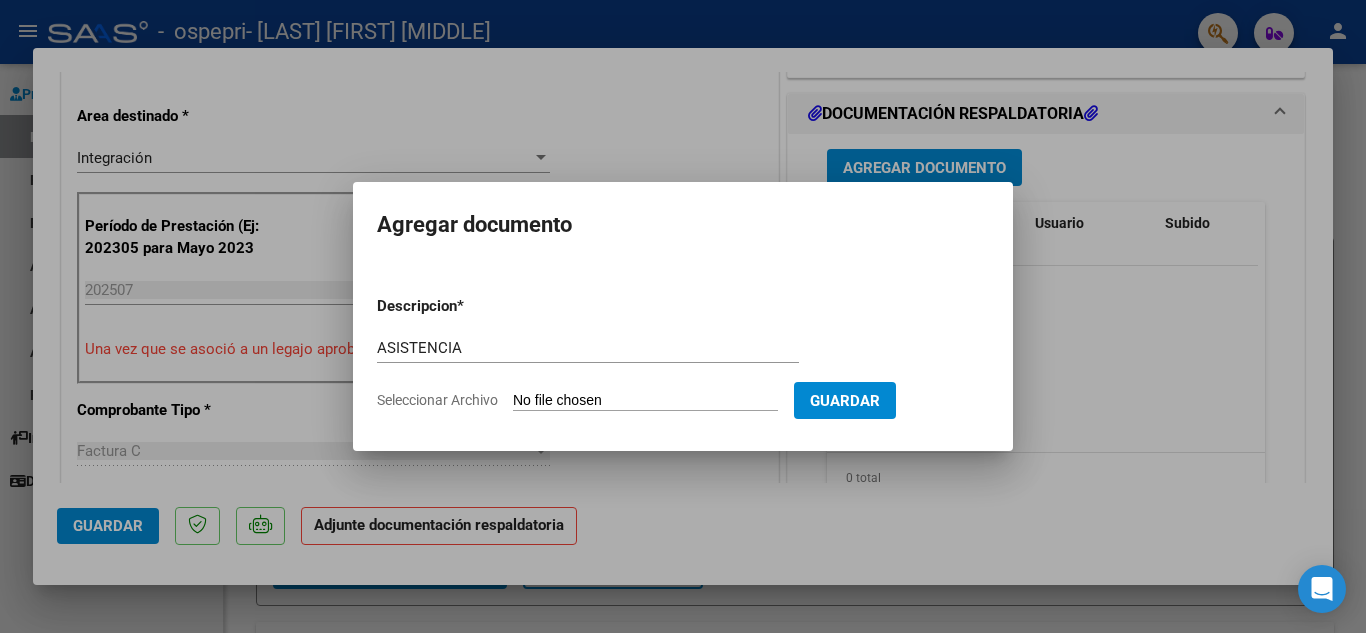 click on "Seleccionar Archivo" at bounding box center [645, 401] 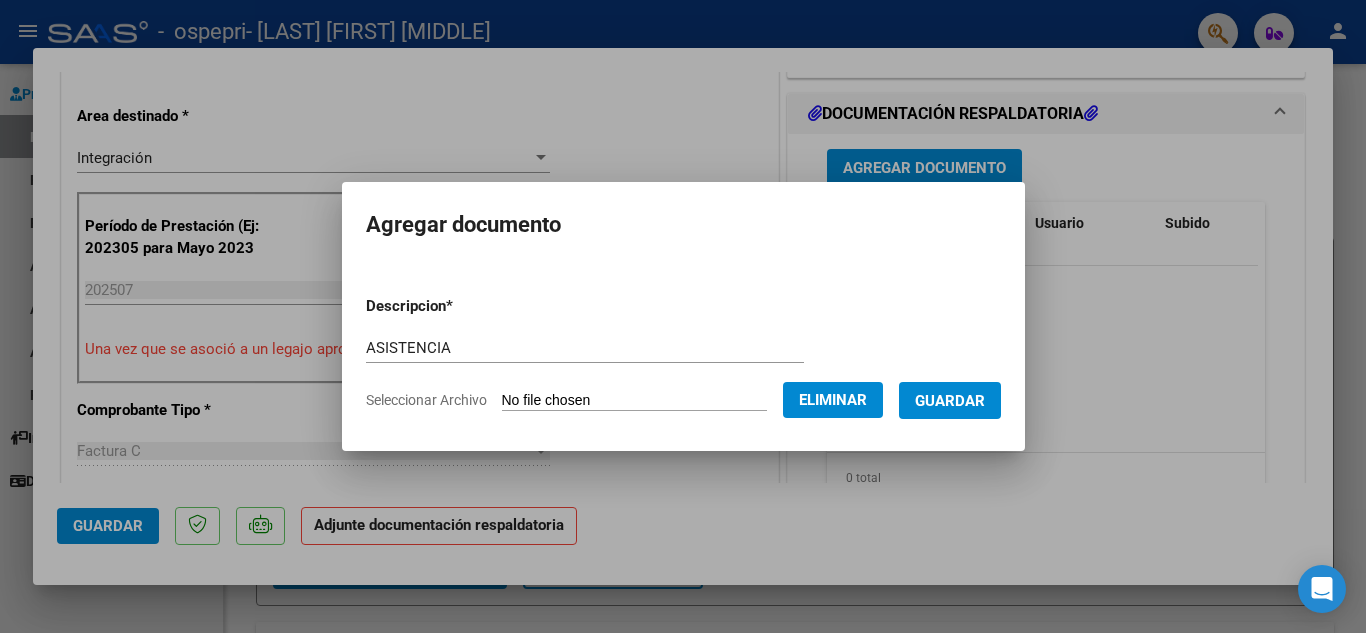 click on "Guardar" at bounding box center [950, 401] 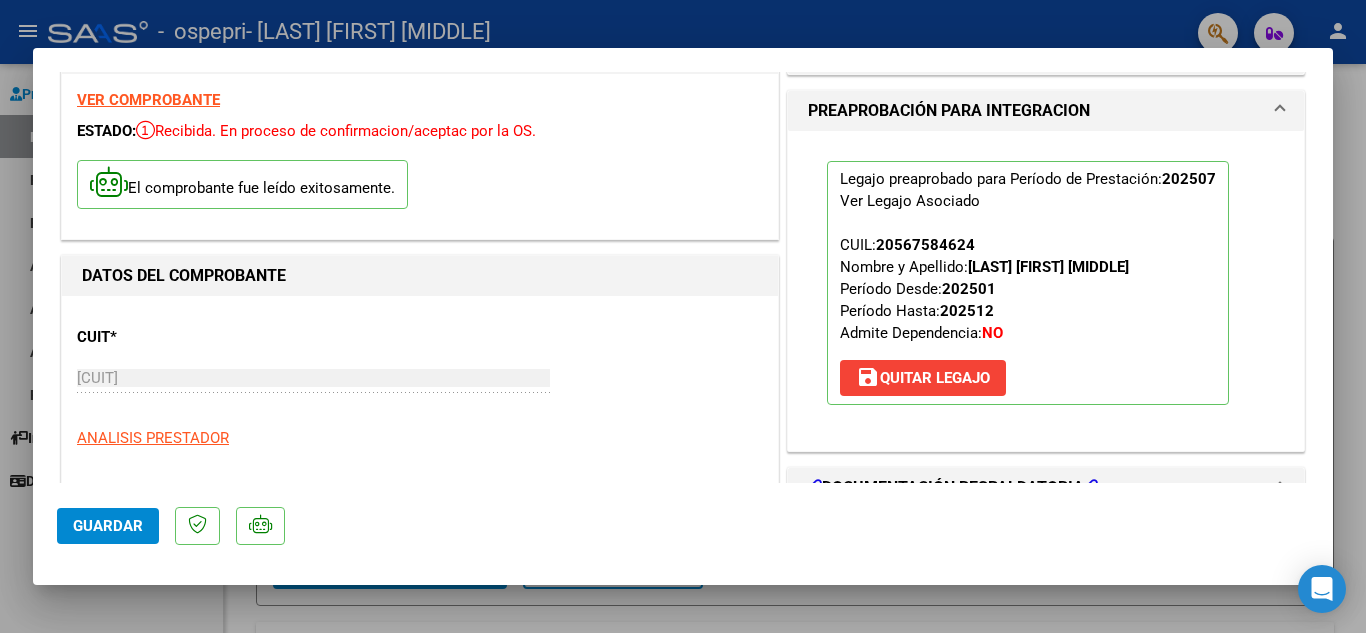 scroll, scrollTop: 0, scrollLeft: 0, axis: both 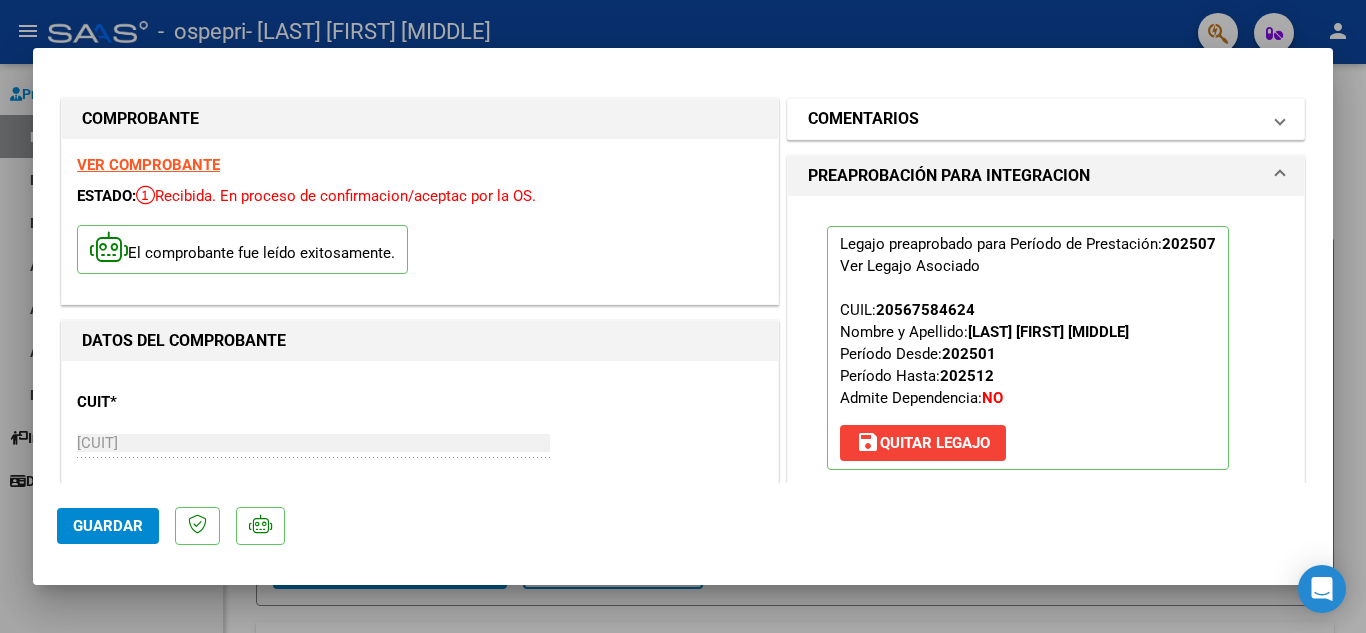 click at bounding box center [1280, 119] 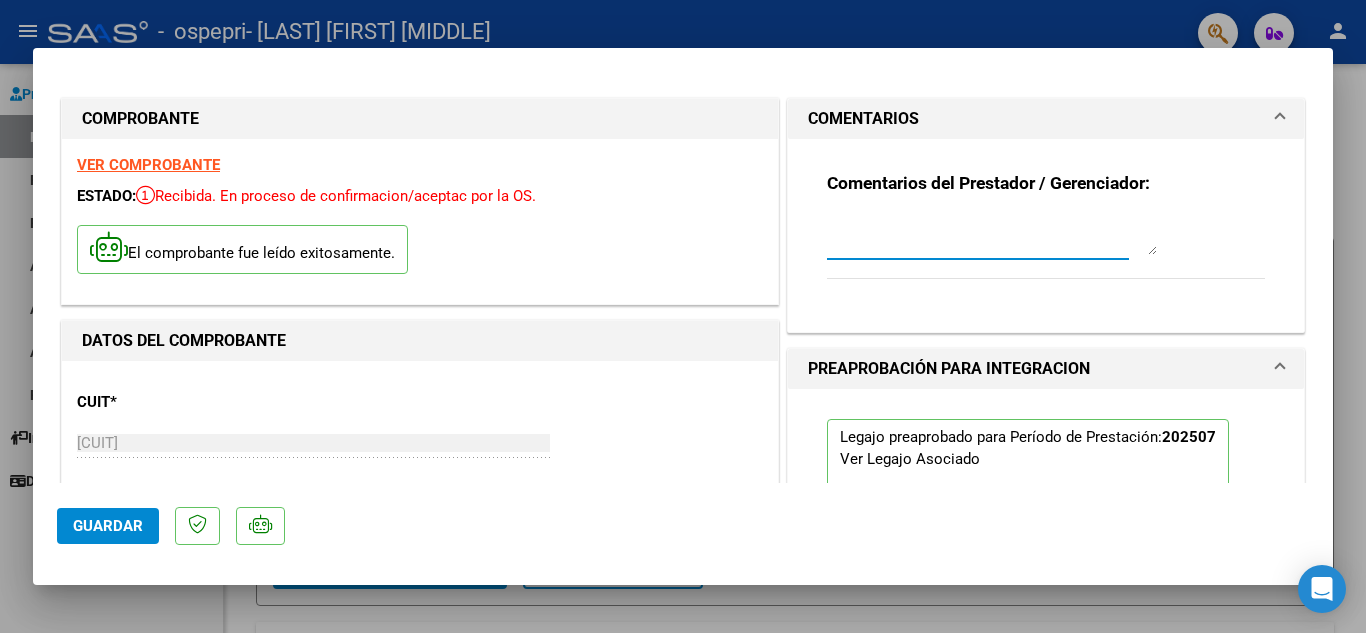 click at bounding box center [992, 235] 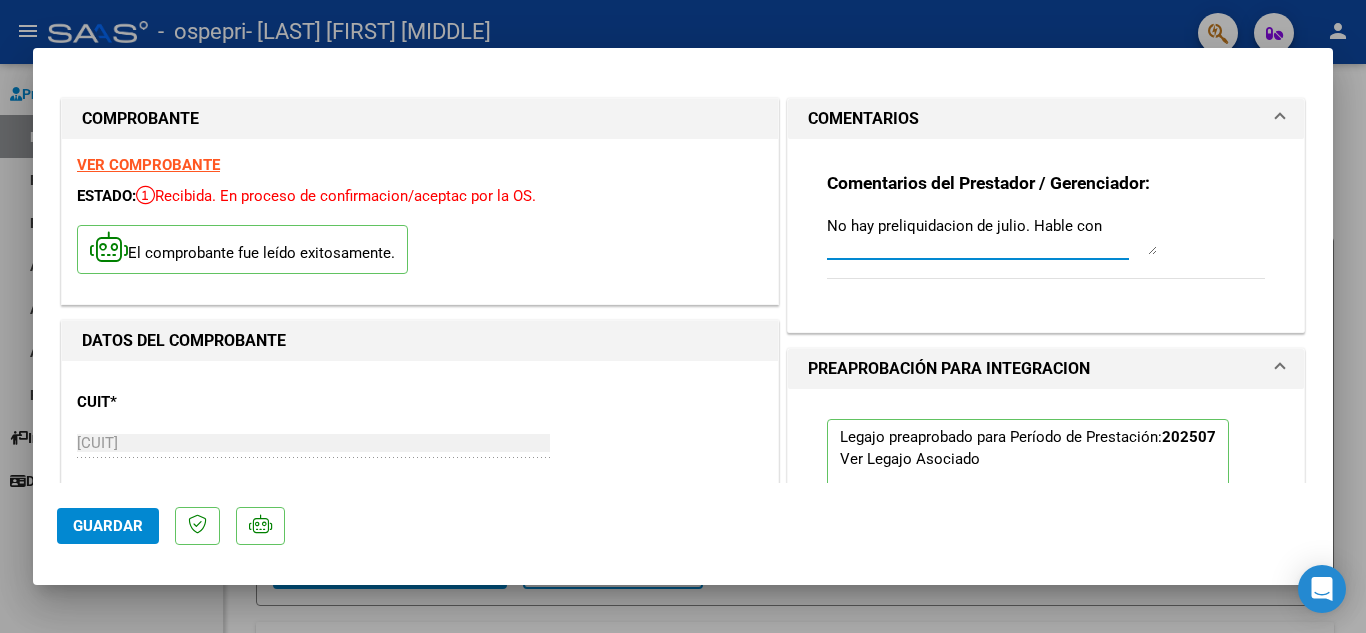 click on "No hay preliquidacion de julio. Hable con" at bounding box center (992, 235) 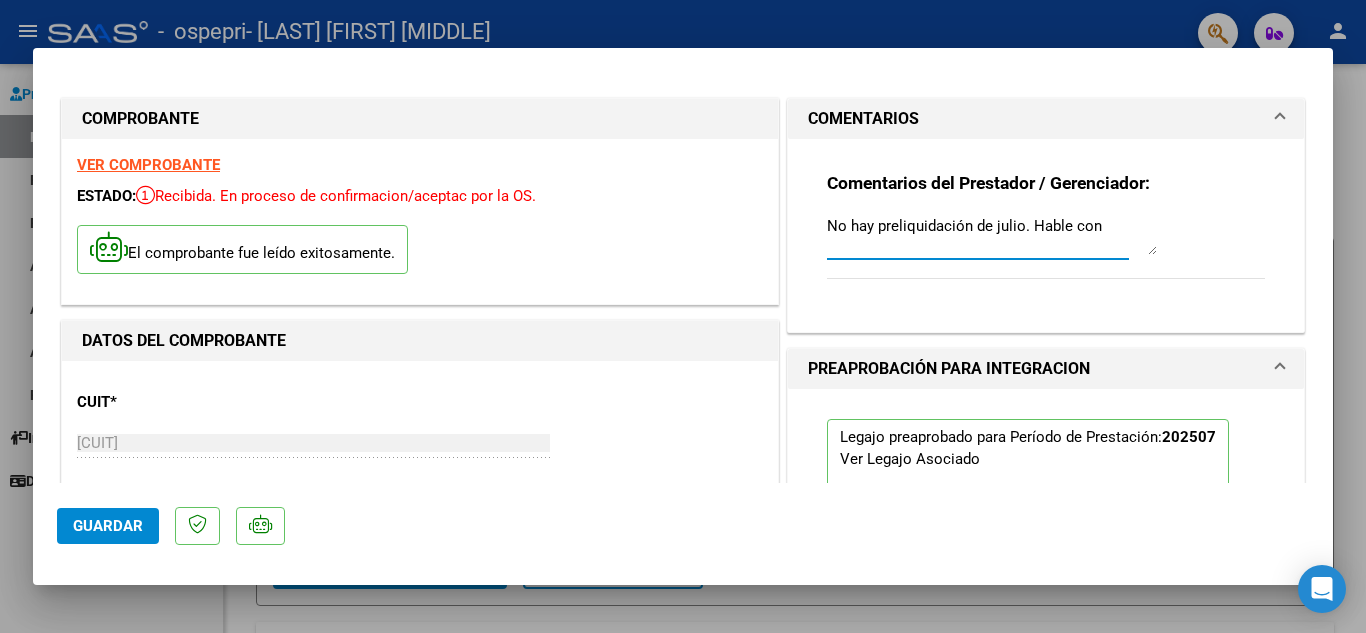 click on "No hay preliquidación de julio. Hable con" at bounding box center (992, 235) 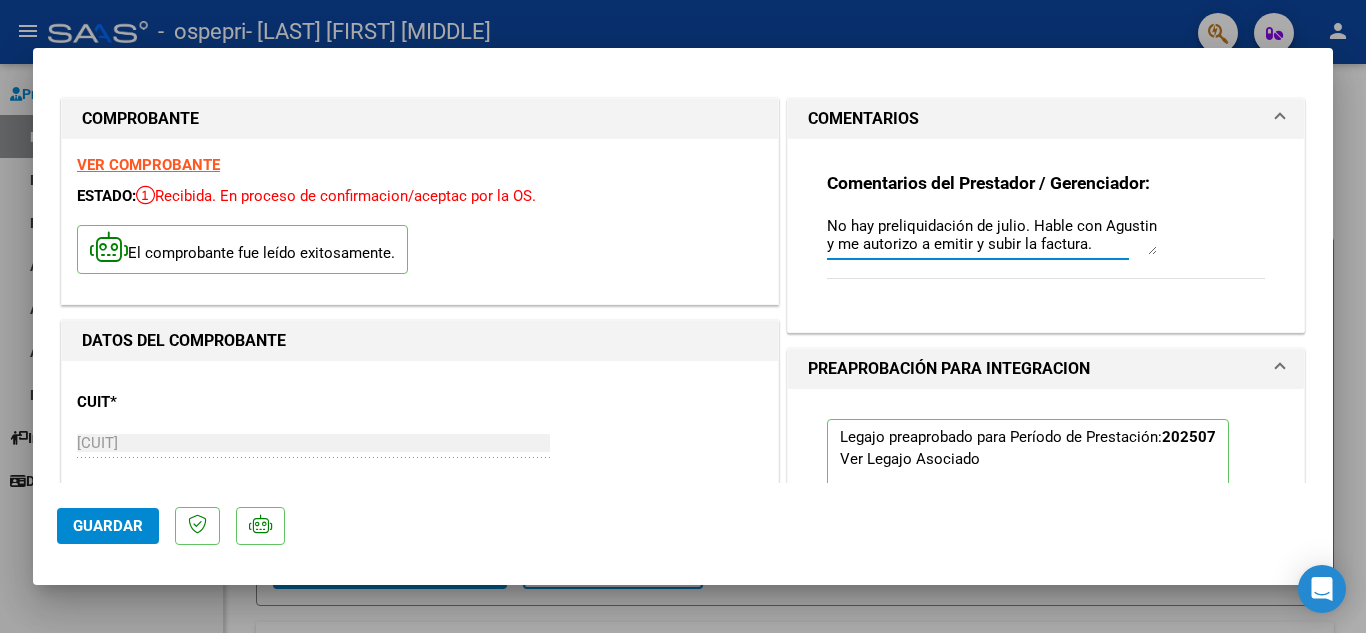 click on "No hay preliquidación de julio. Hable con Agustin y me autorizo a emitir y subir la factura." at bounding box center (992, 235) 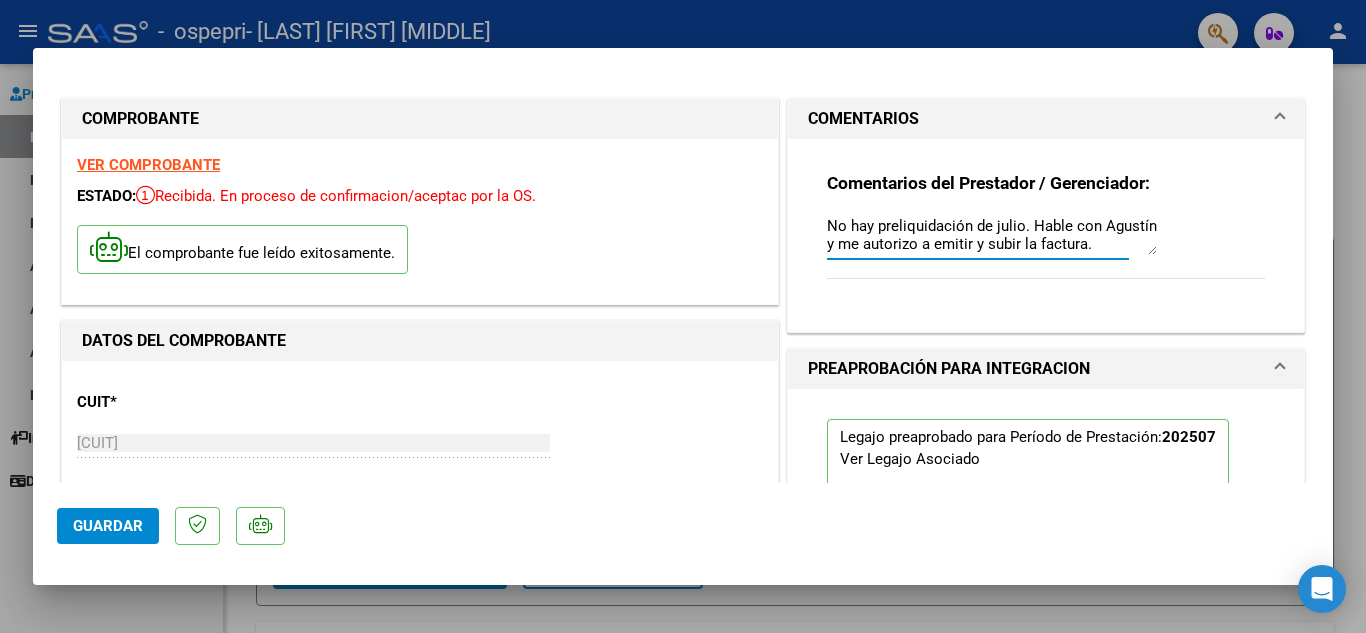 type on "No hay preliquidación de julio. Hable con Agustín y me autorizo a emitir y subir la factura." 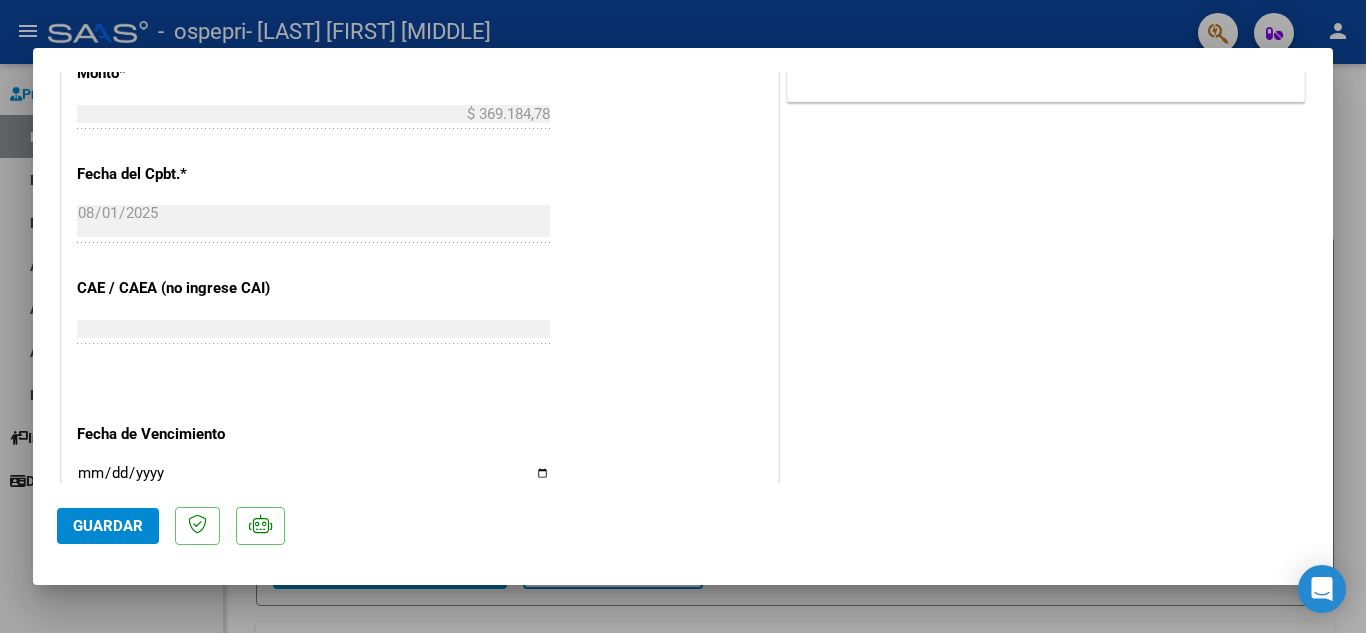 scroll, scrollTop: 1341, scrollLeft: 0, axis: vertical 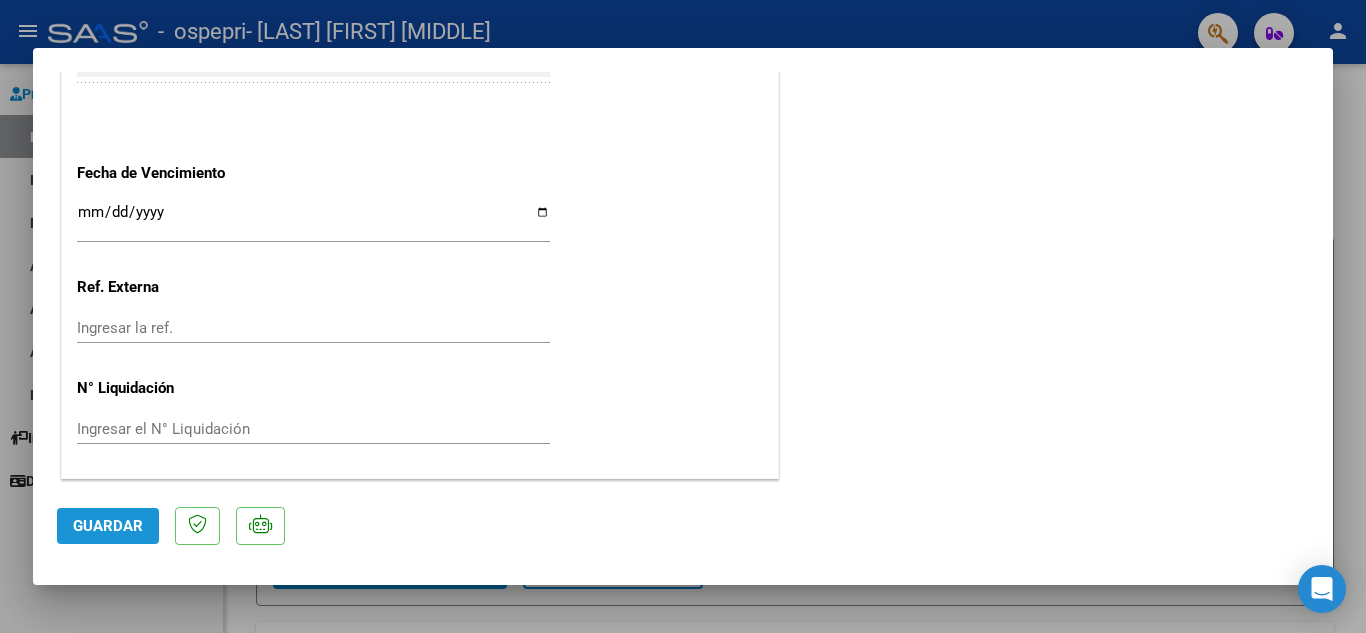 click on "Guardar" 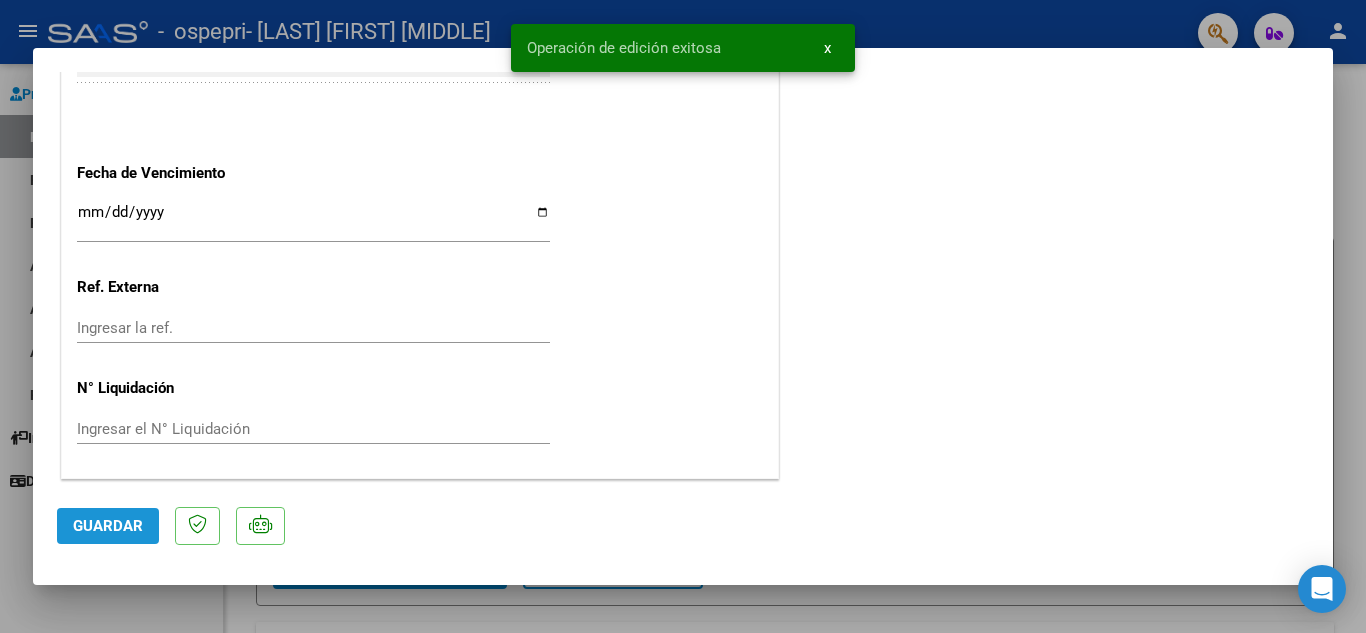 click on "Guardar" 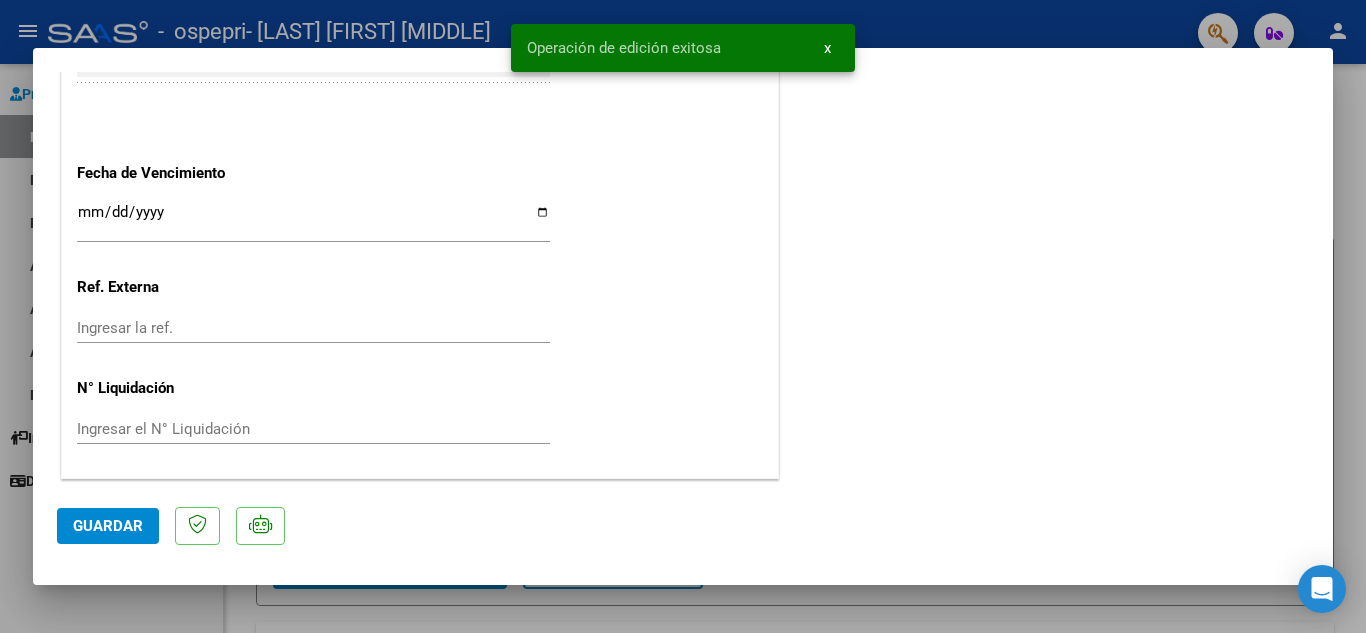 click at bounding box center [683, 316] 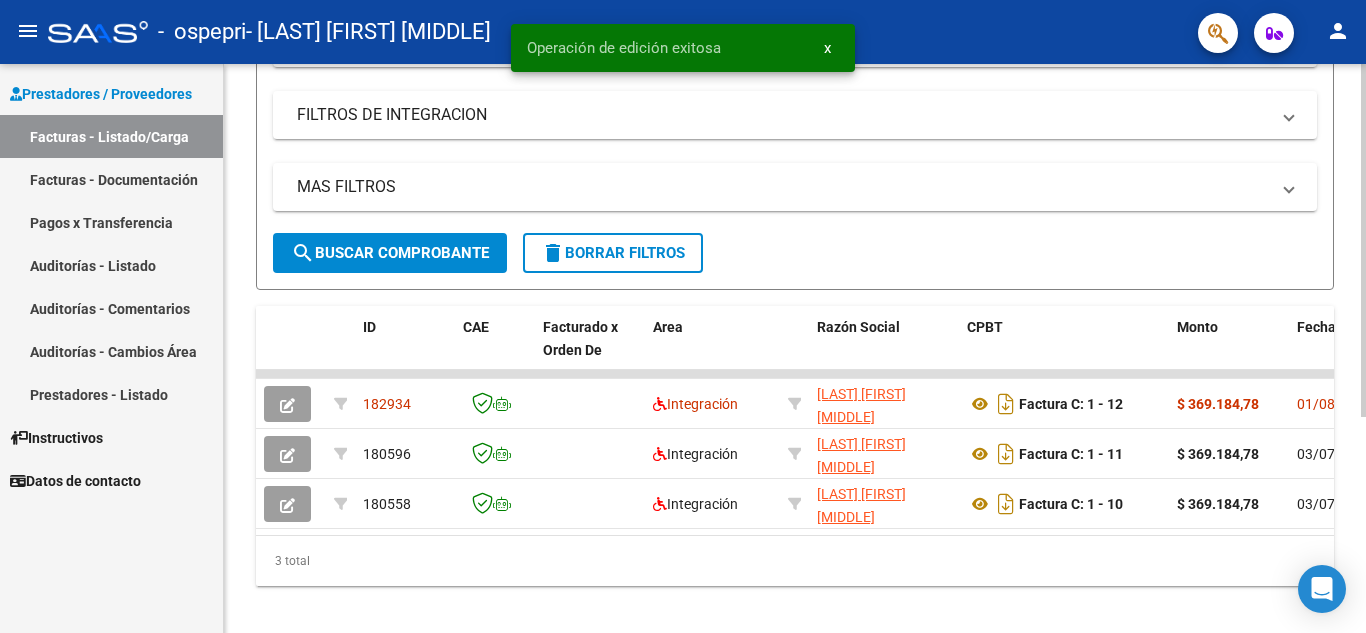 scroll, scrollTop: 323, scrollLeft: 0, axis: vertical 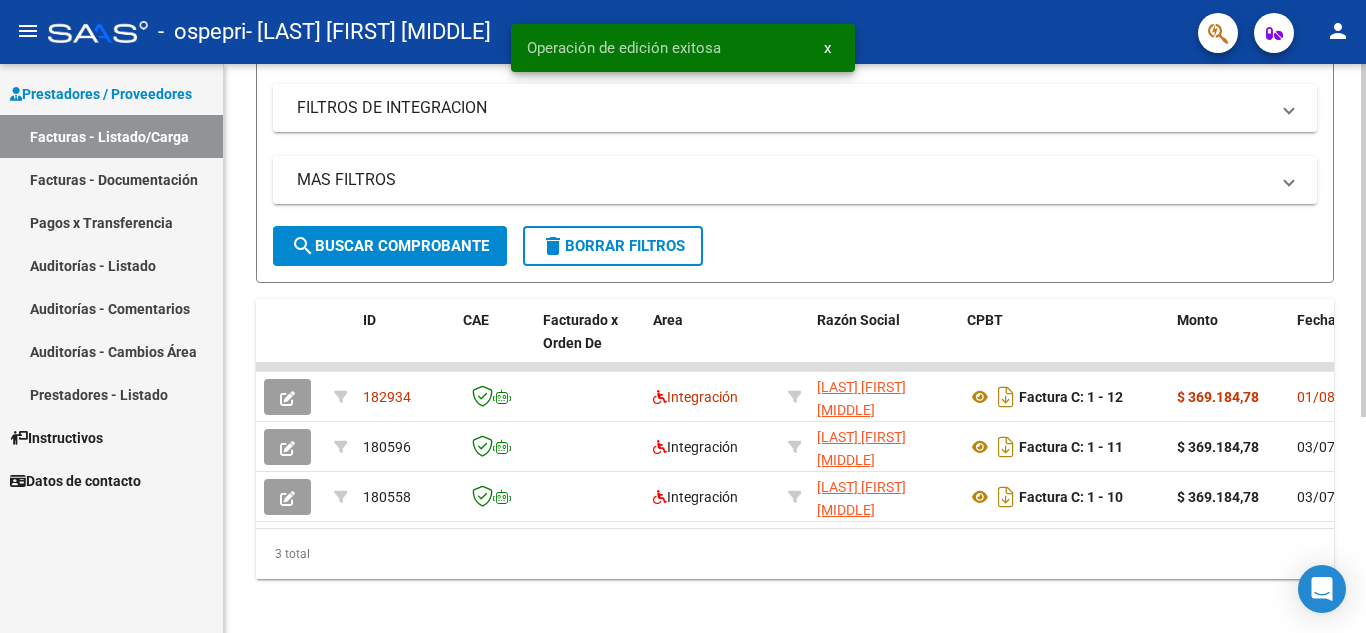 click 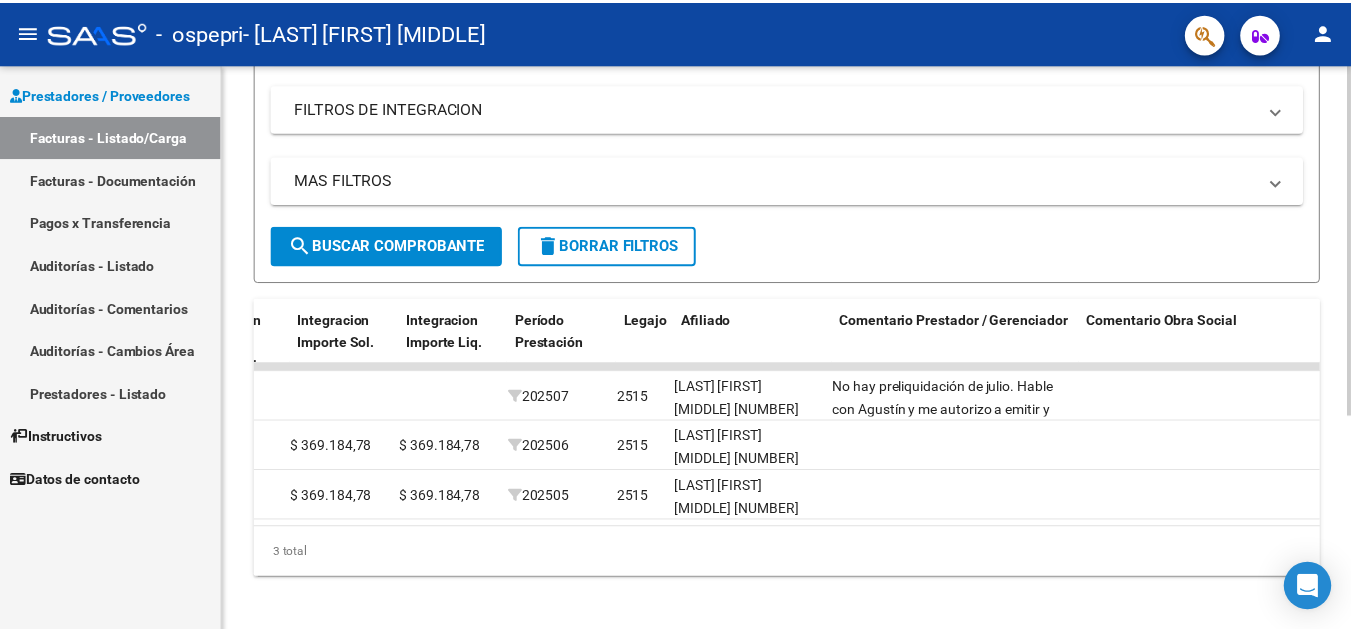 scroll, scrollTop: 0, scrollLeft: 2342, axis: horizontal 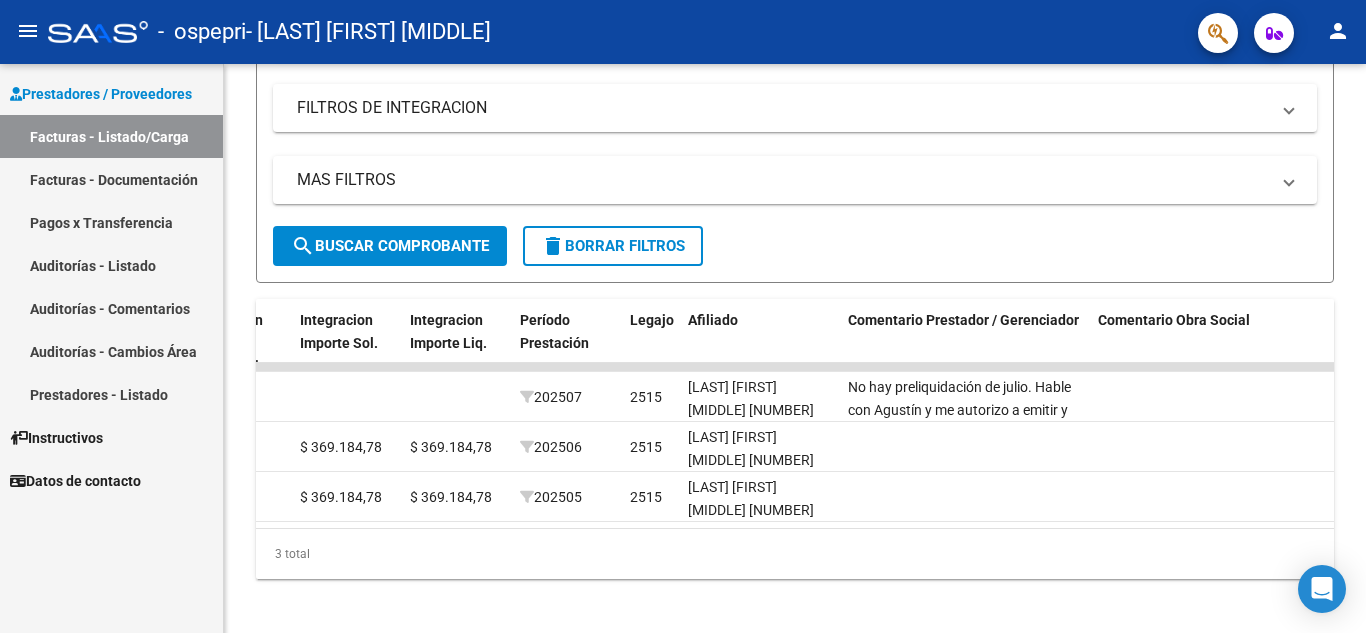 click on "person" 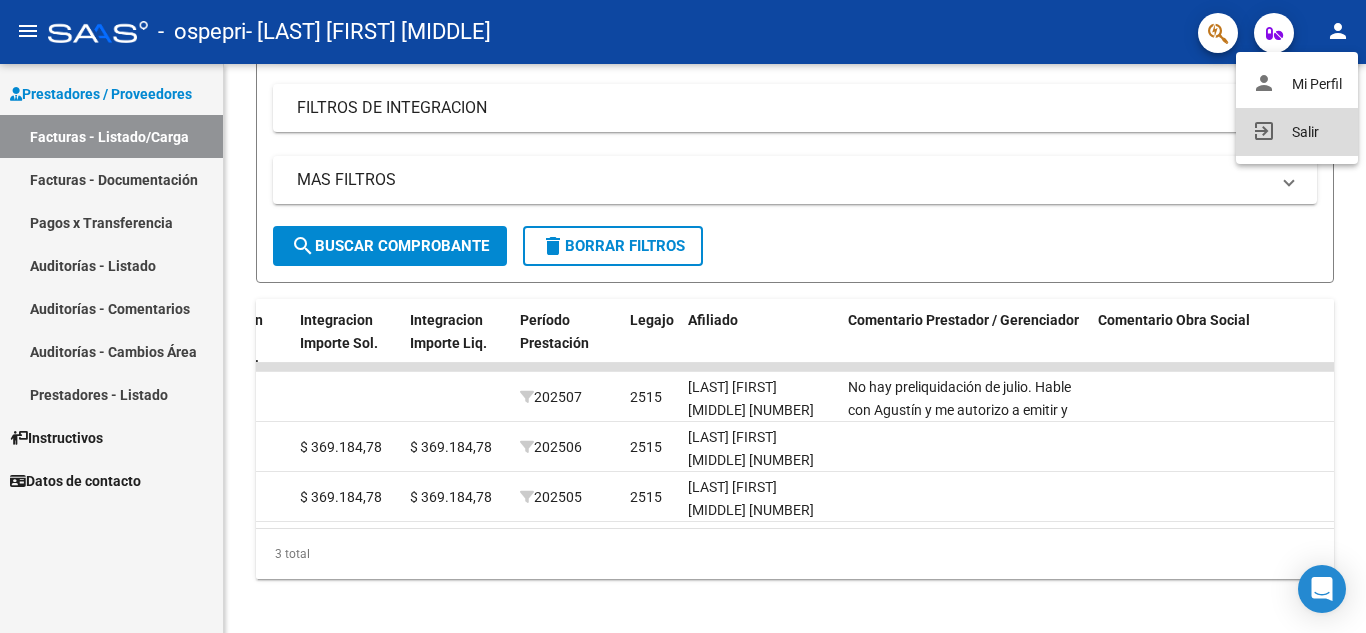 click on "exit_to_app" at bounding box center [1264, 131] 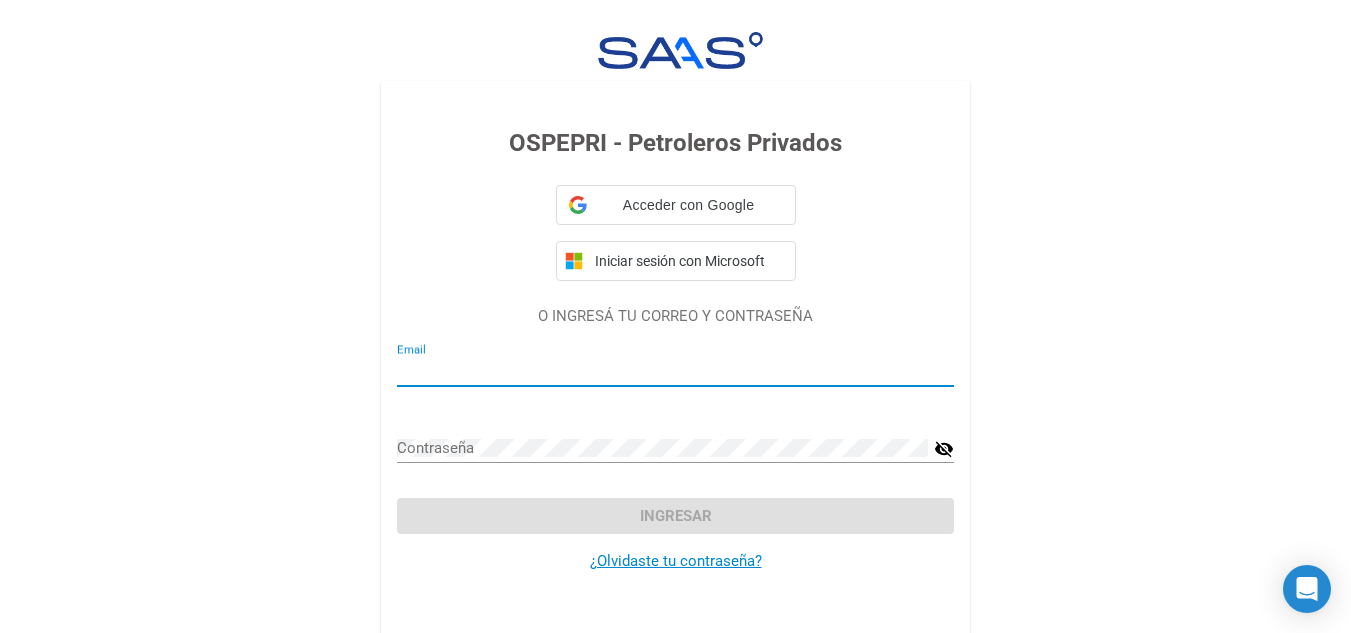 type on "yanimerusi@gmail.com" 